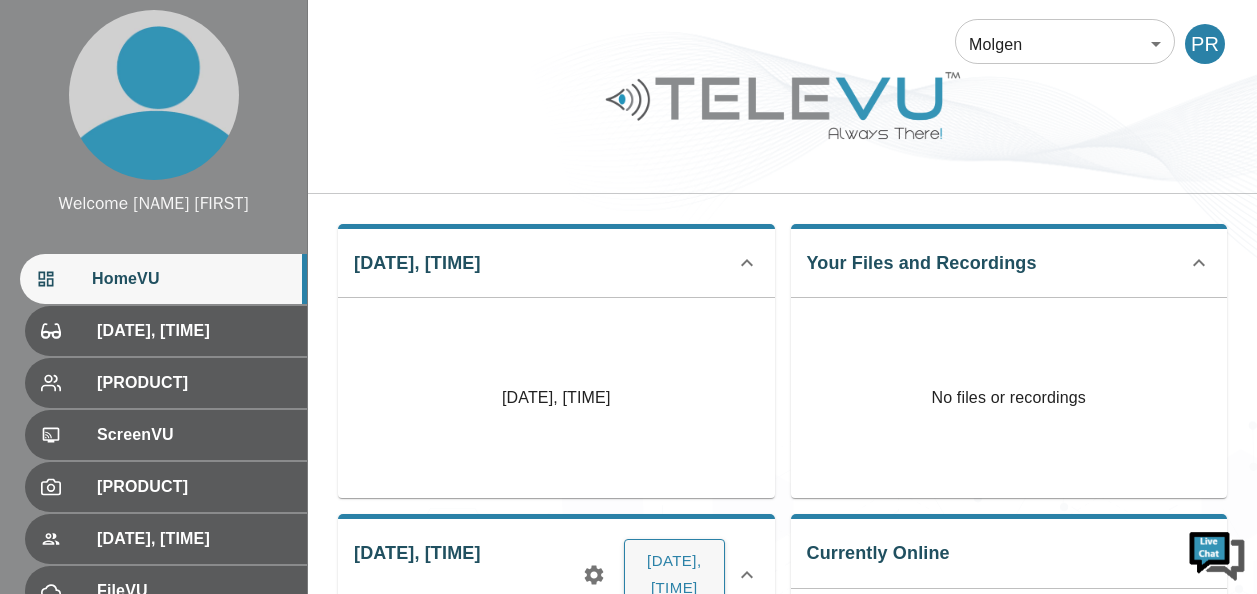 scroll, scrollTop: 240, scrollLeft: 0, axis: vertical 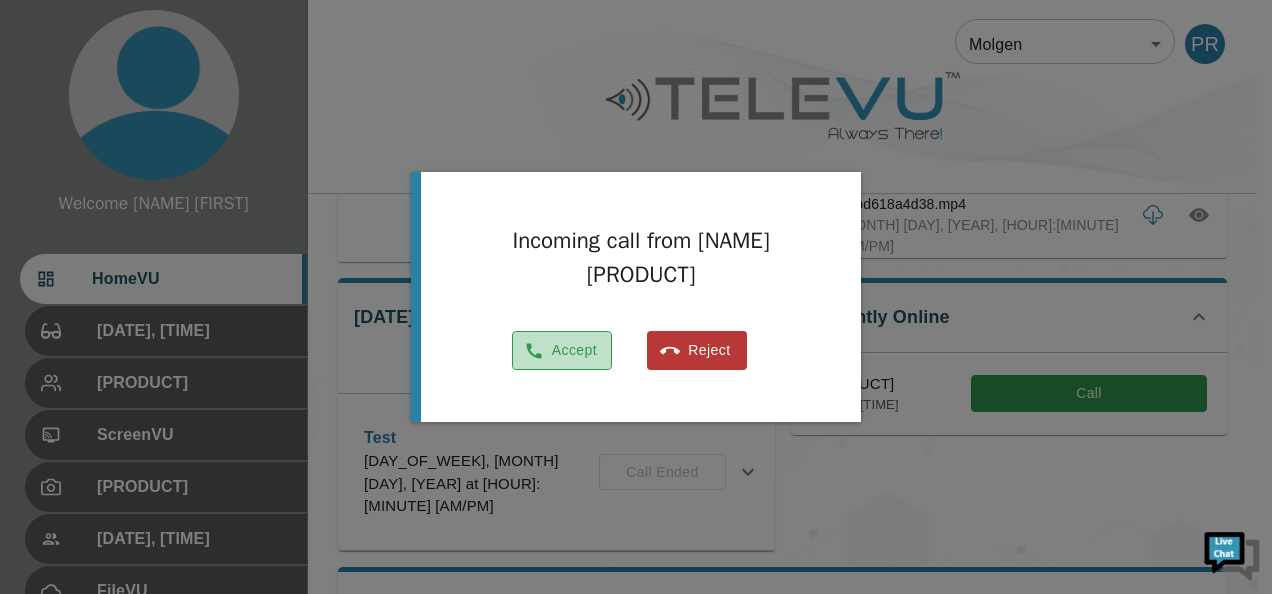 click on "Accept" at bounding box center [562, 350] 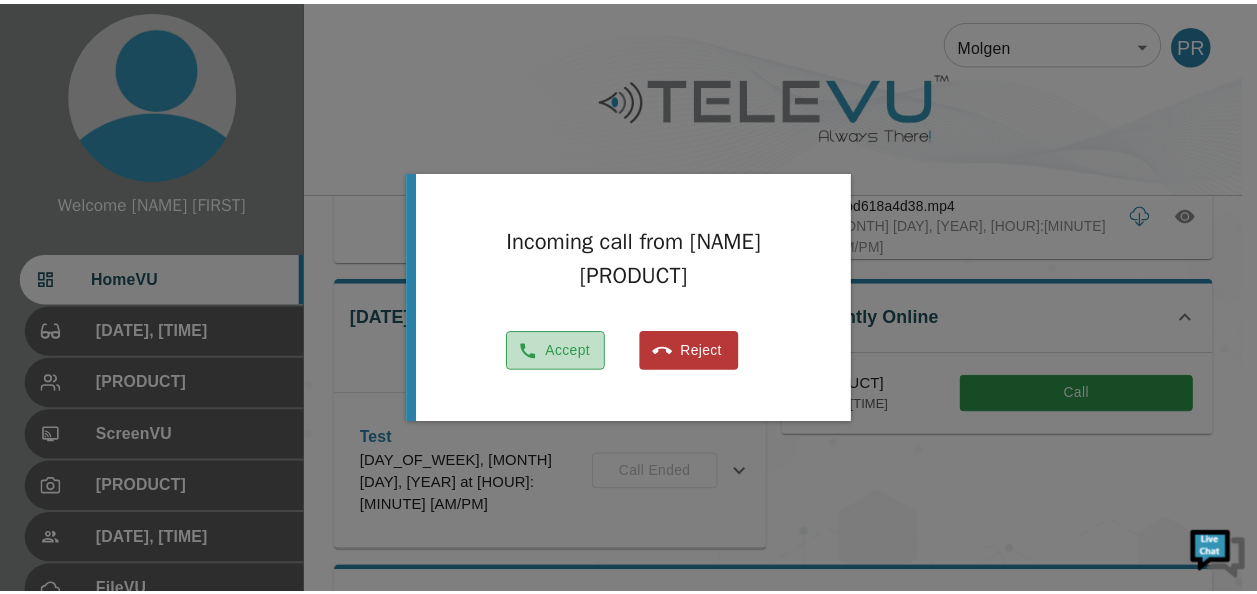 scroll, scrollTop: 0, scrollLeft: 0, axis: both 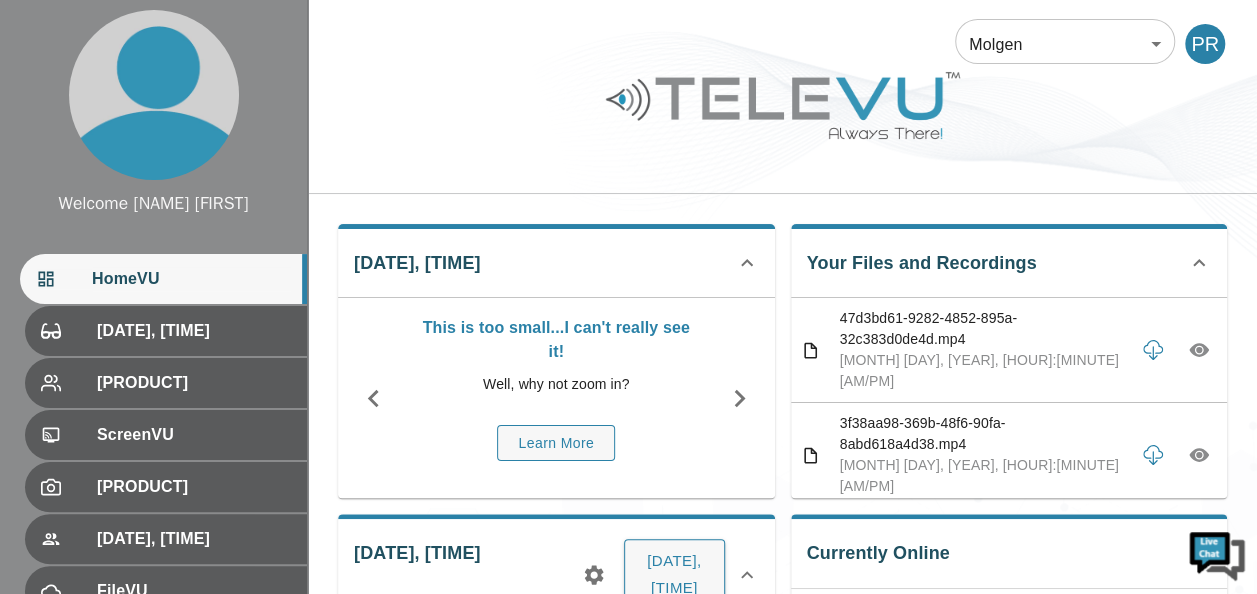 drag, startPoint x: 710, startPoint y: 412, endPoint x: 637, endPoint y: 184, distance: 239.40134 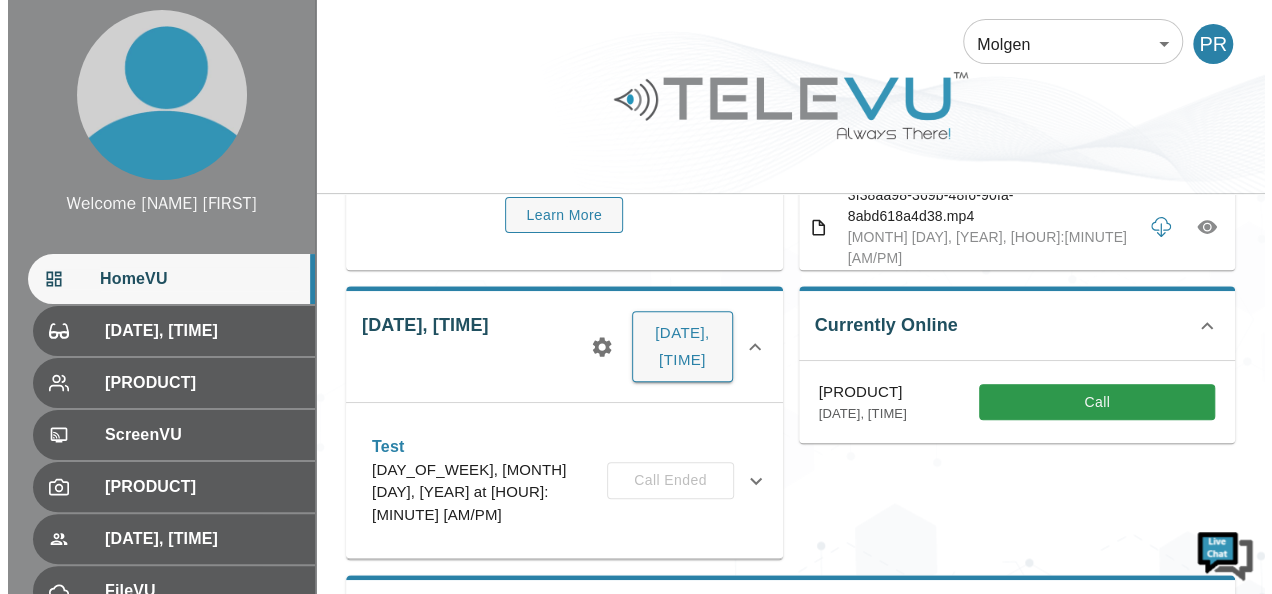 scroll, scrollTop: 240, scrollLeft: 0, axis: vertical 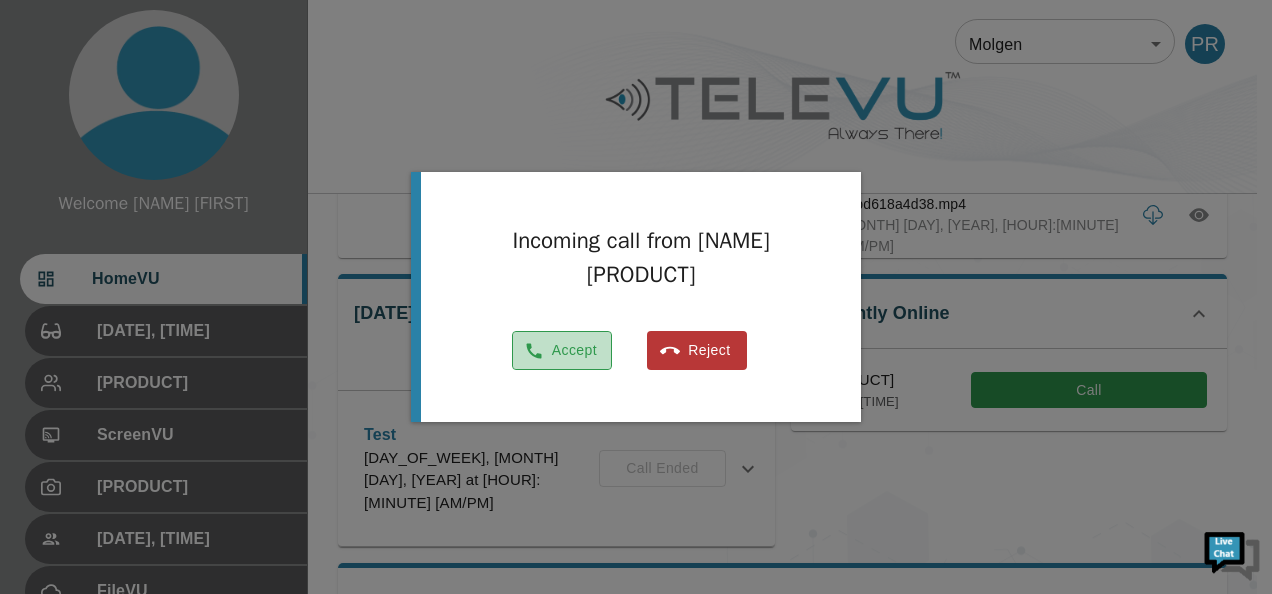 click on "Accept" at bounding box center (562, 350) 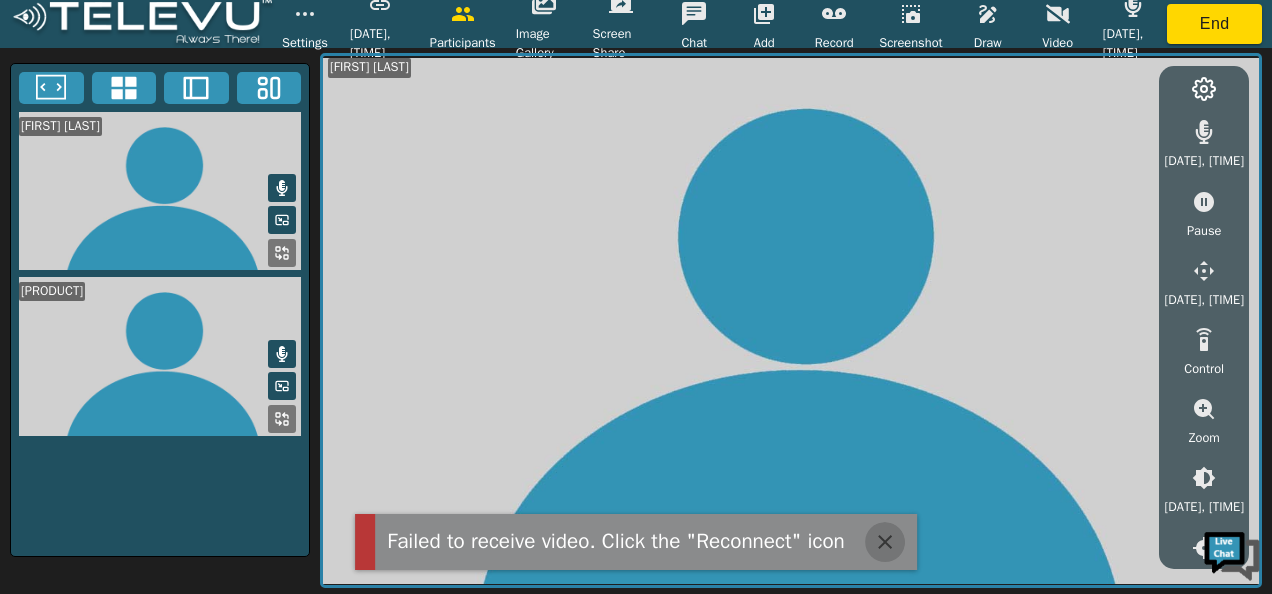 click 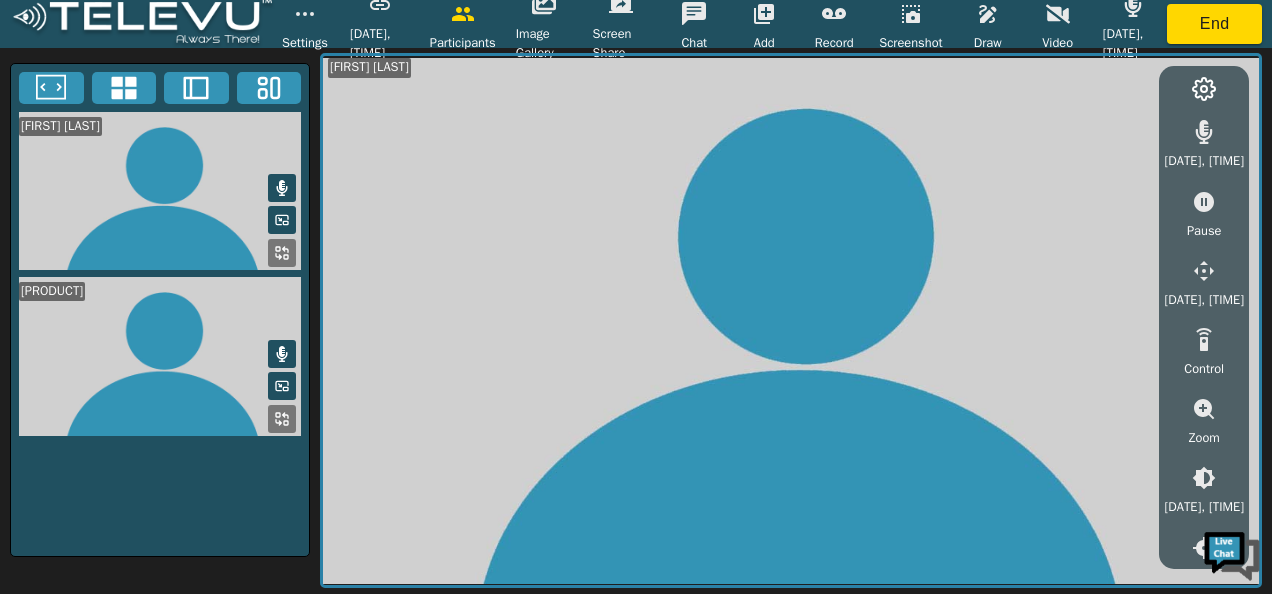 click at bounding box center (282, 419) 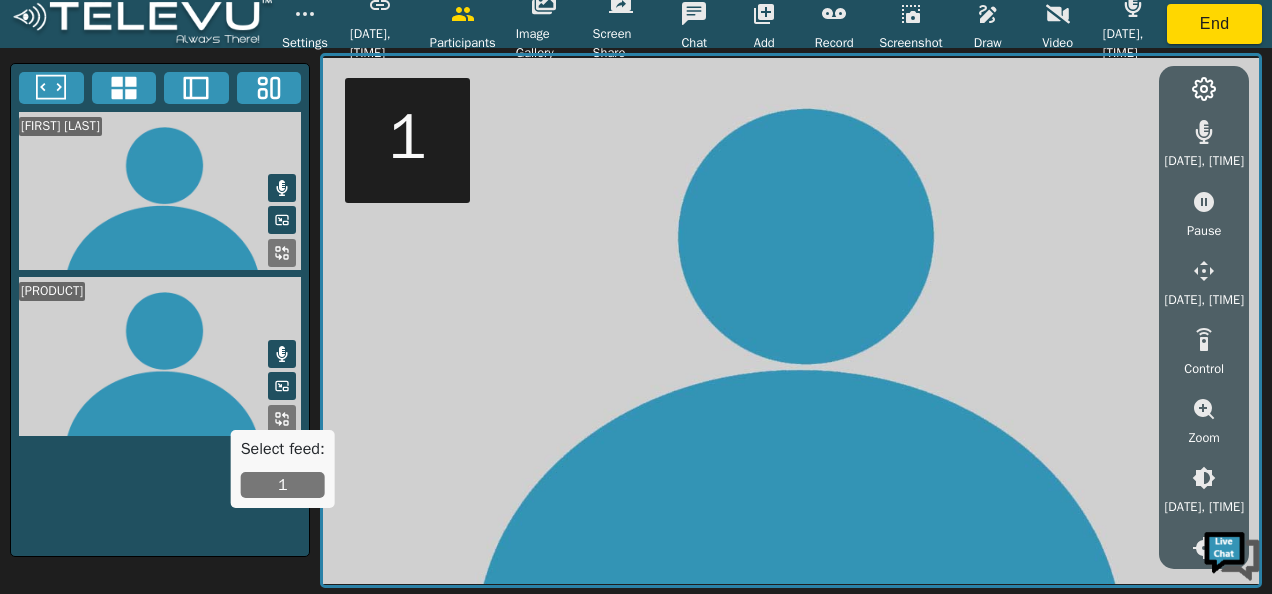 click on "1" at bounding box center (283, 485) 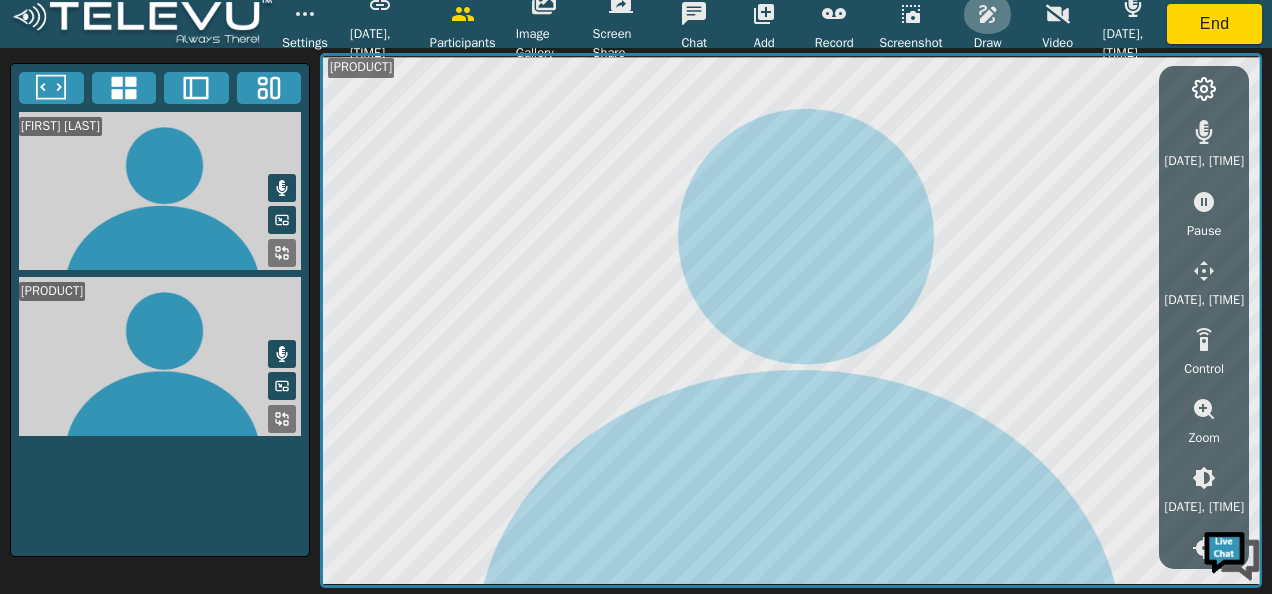 click at bounding box center (988, 14) 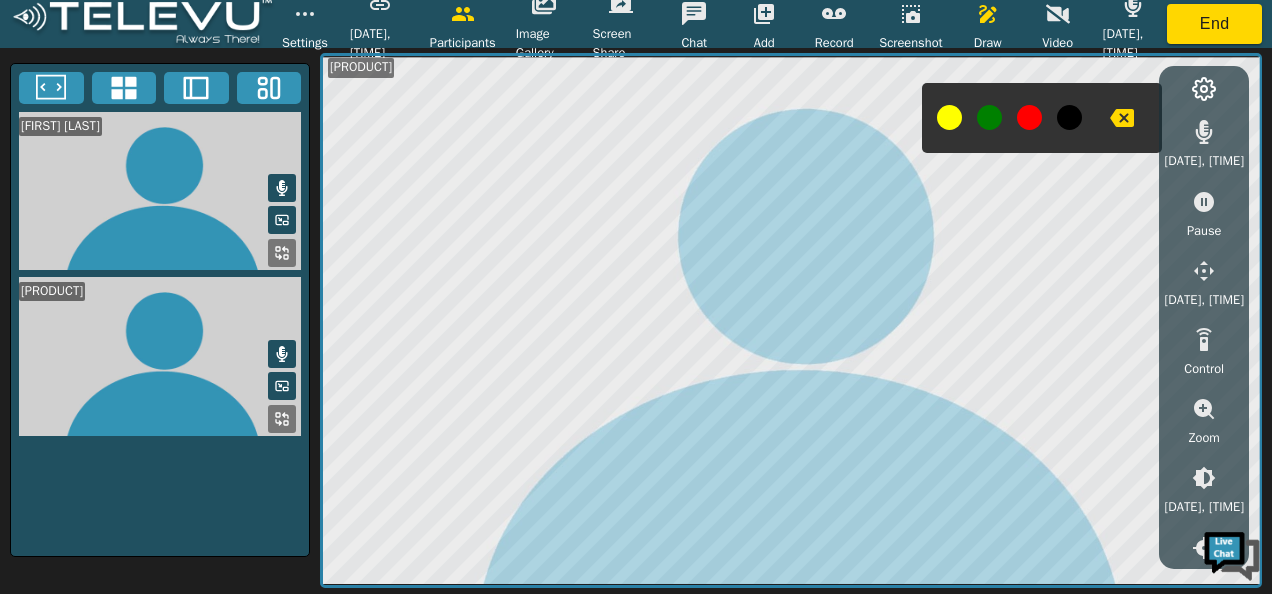 click at bounding box center (1029, 117) 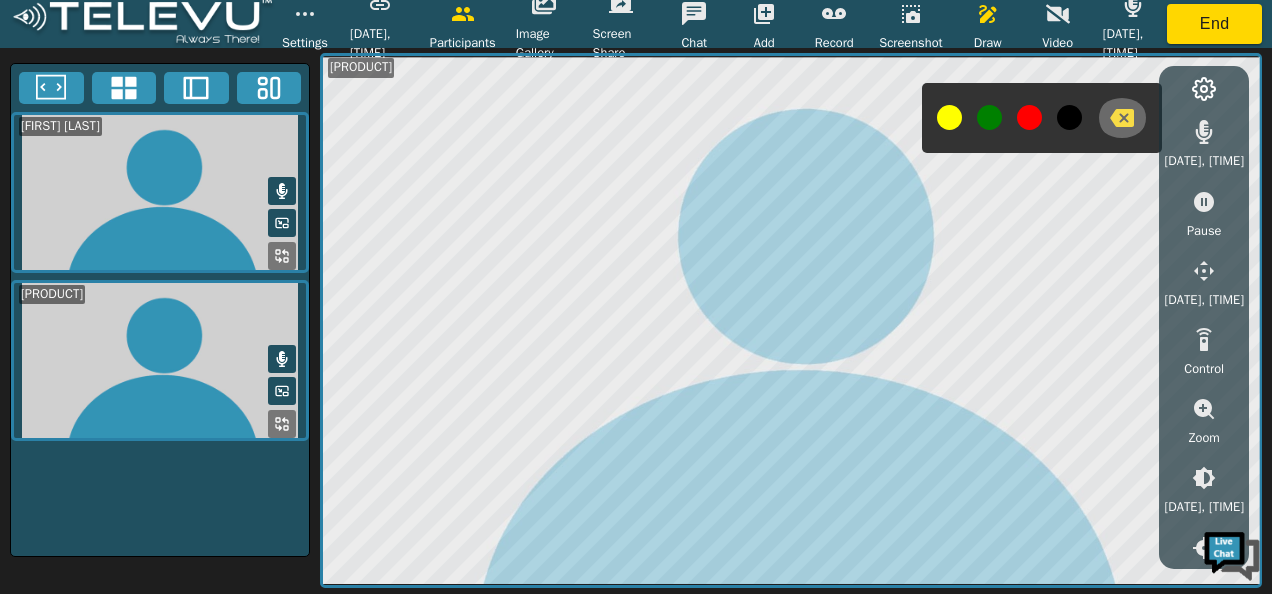 click 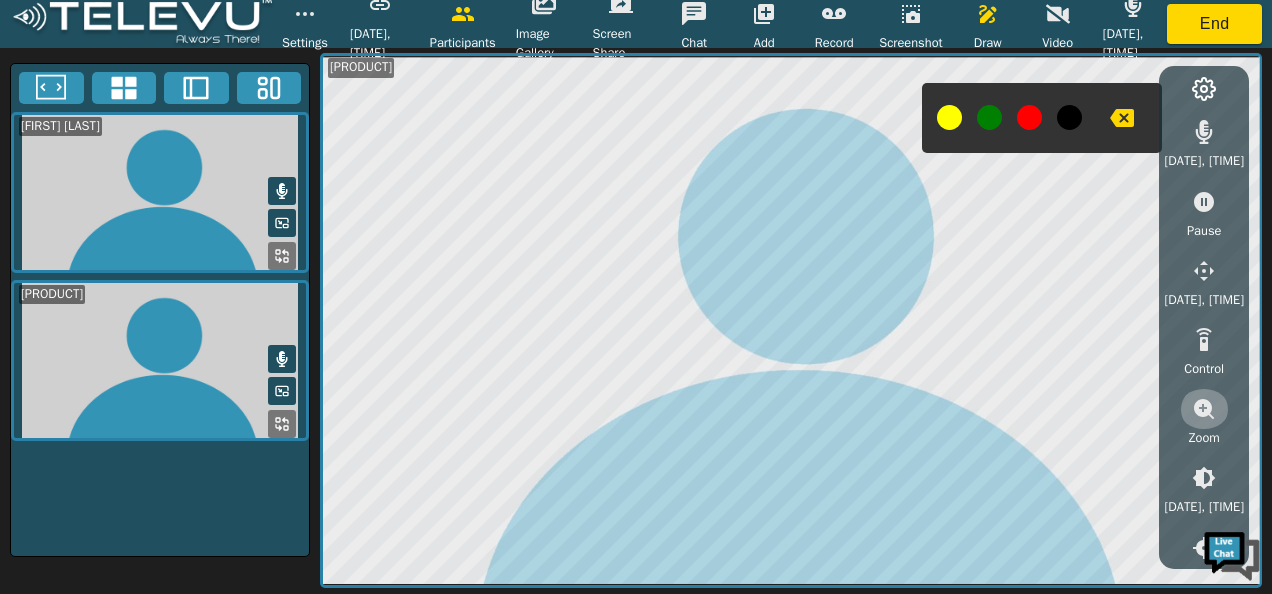 click 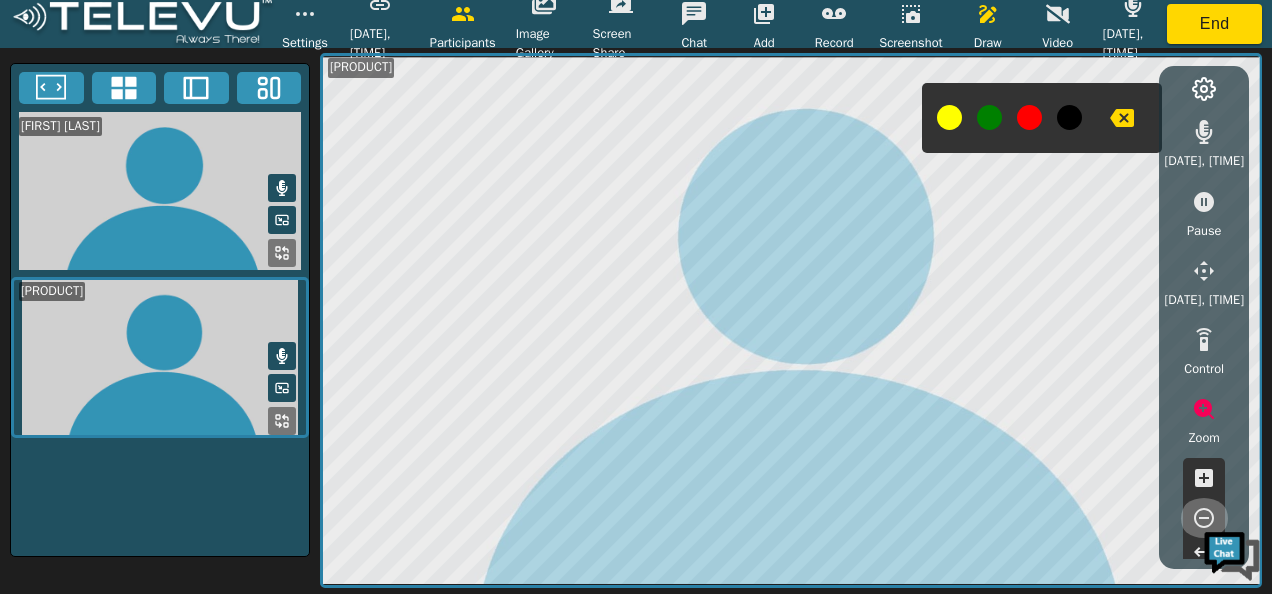 click 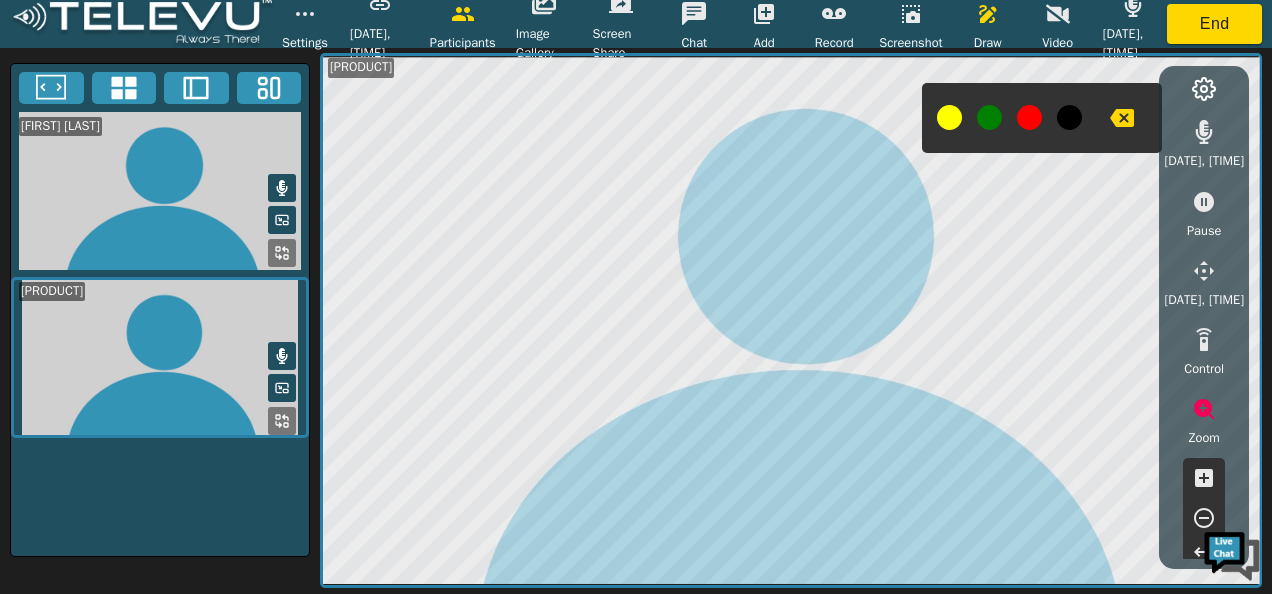 click 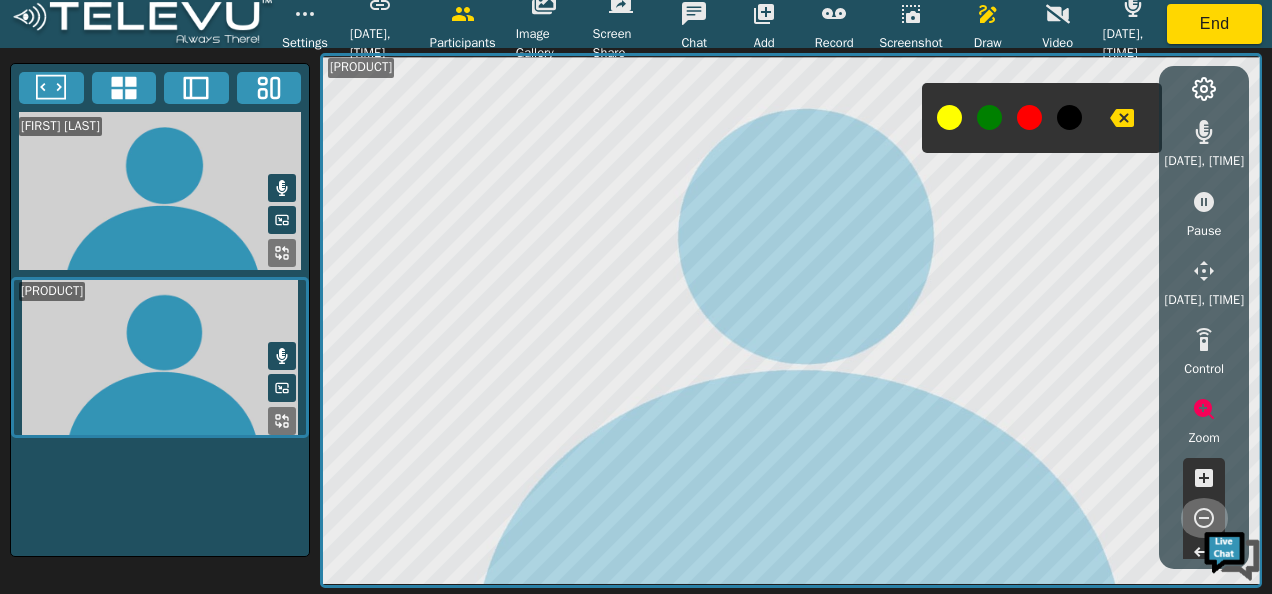 click 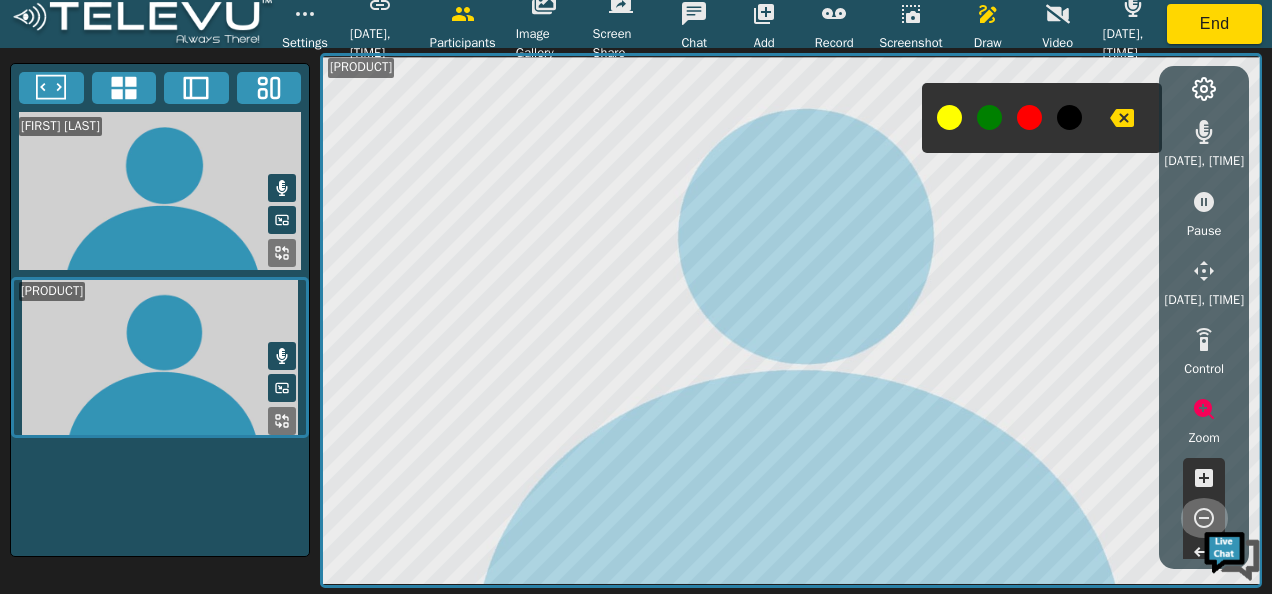 click 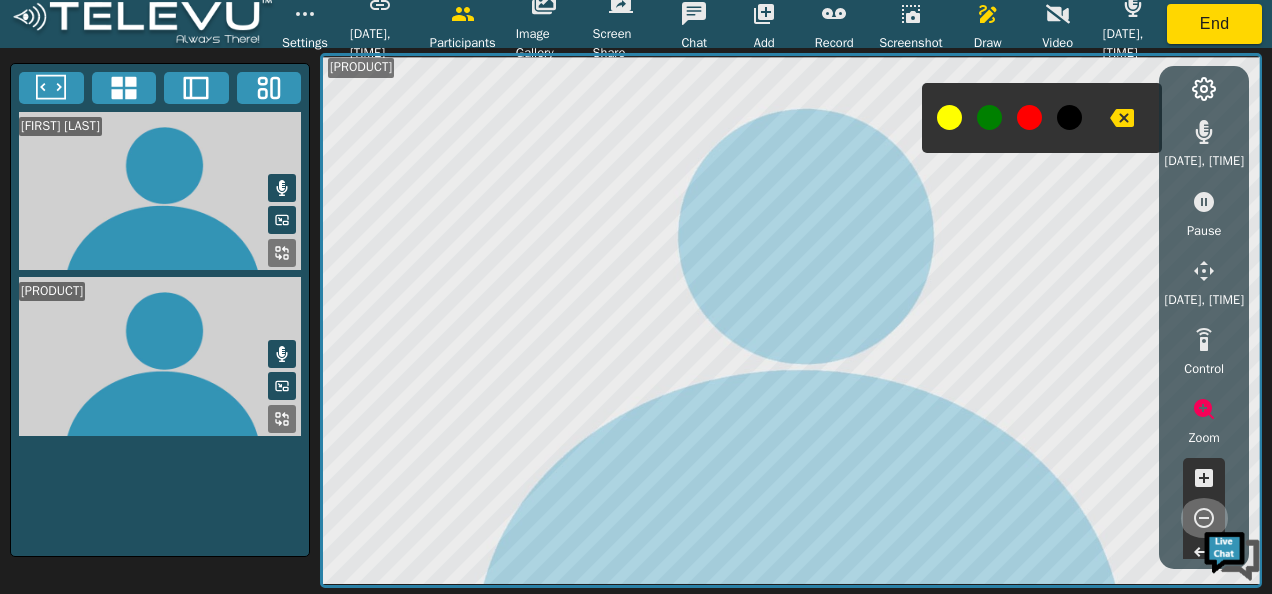 click 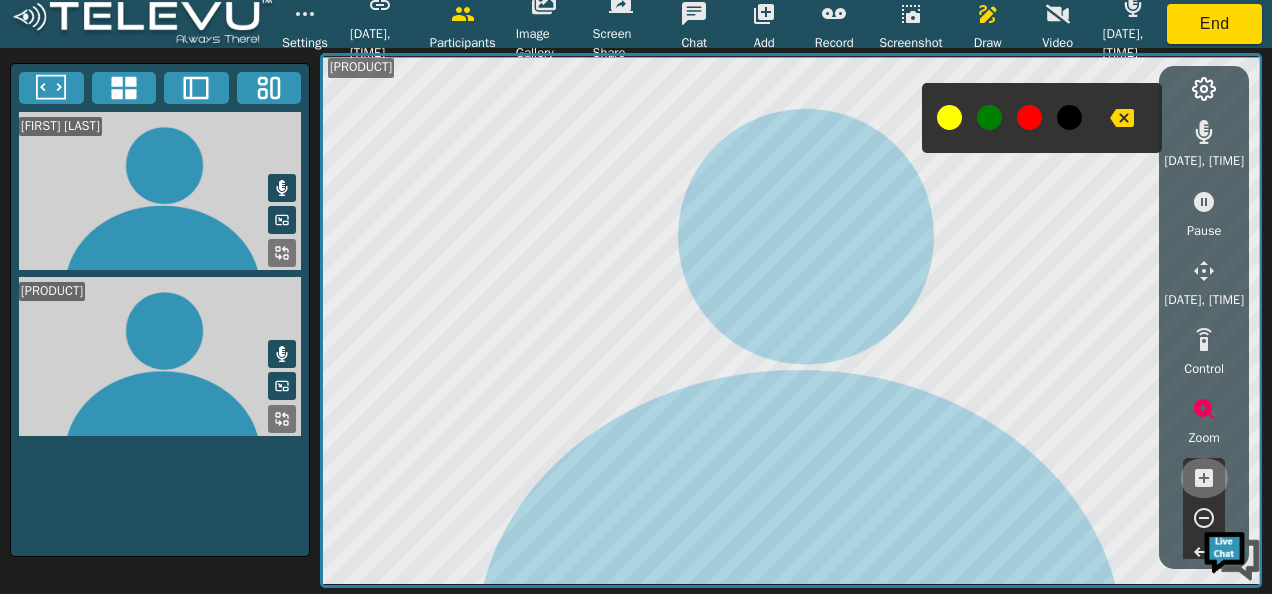 click 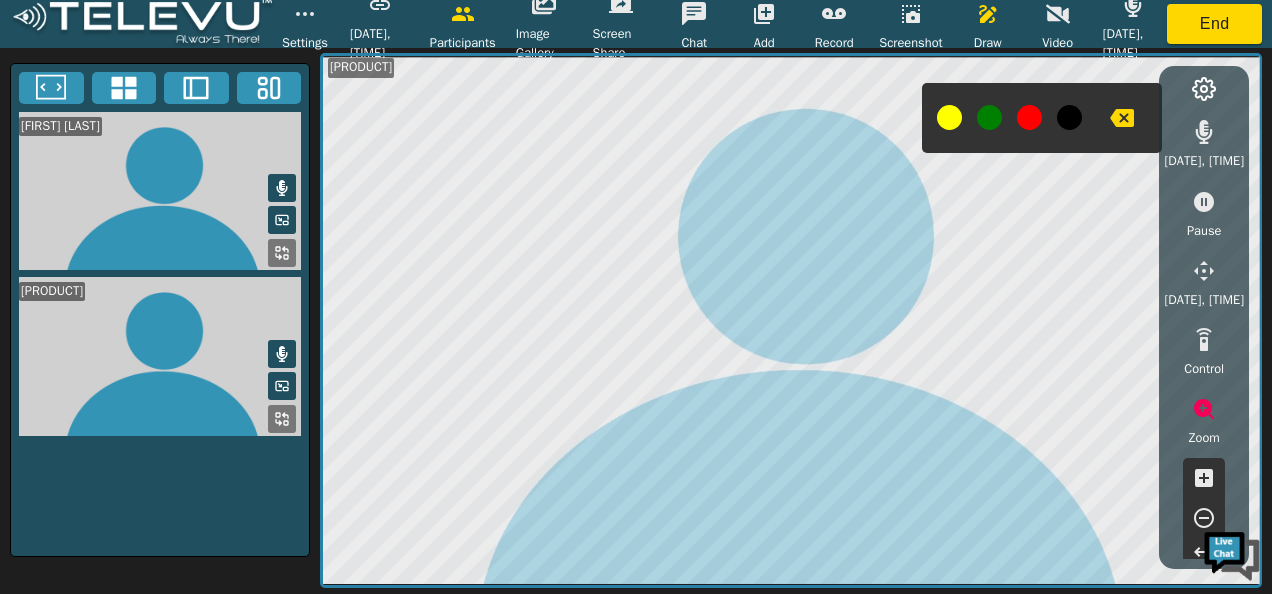 click 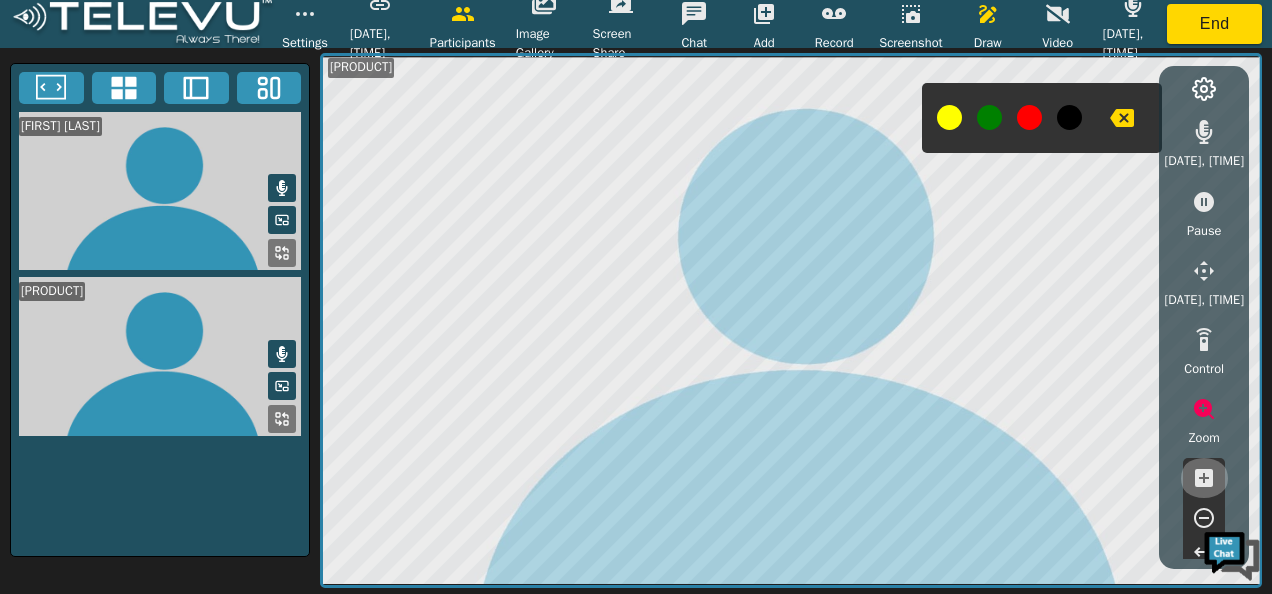 click 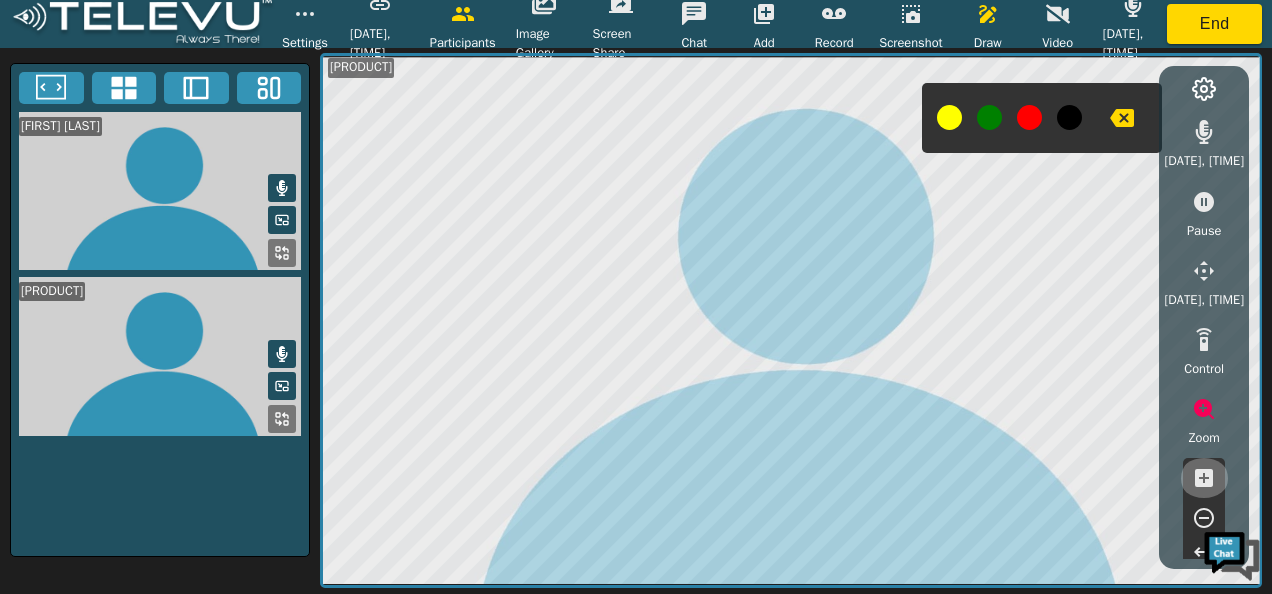 click 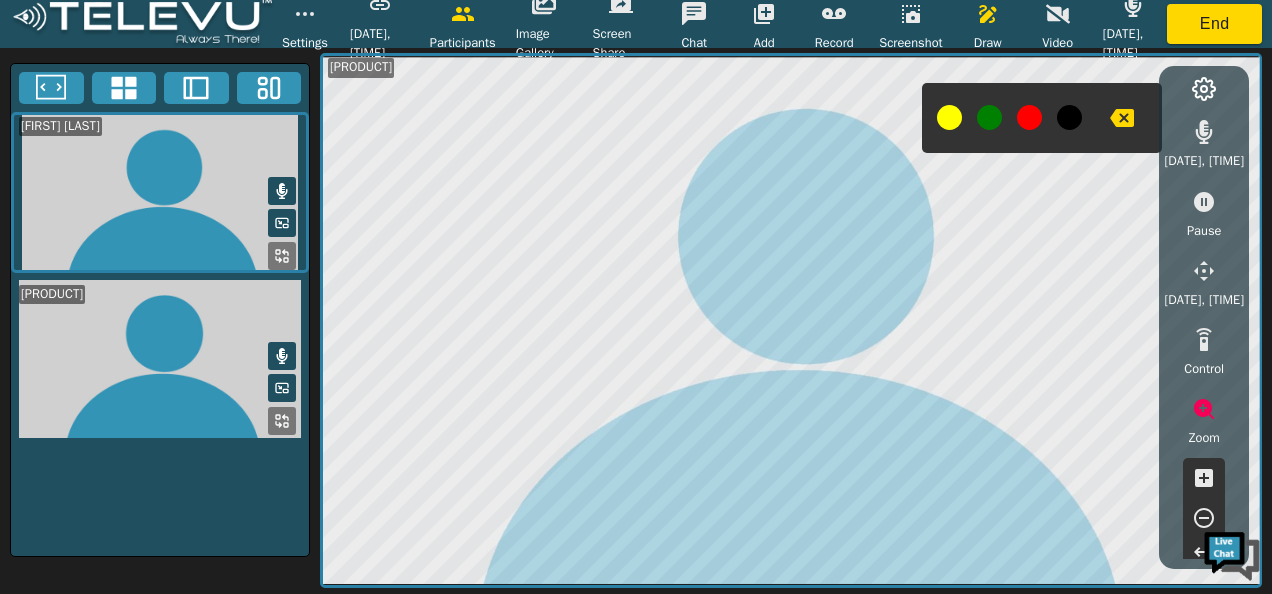 click 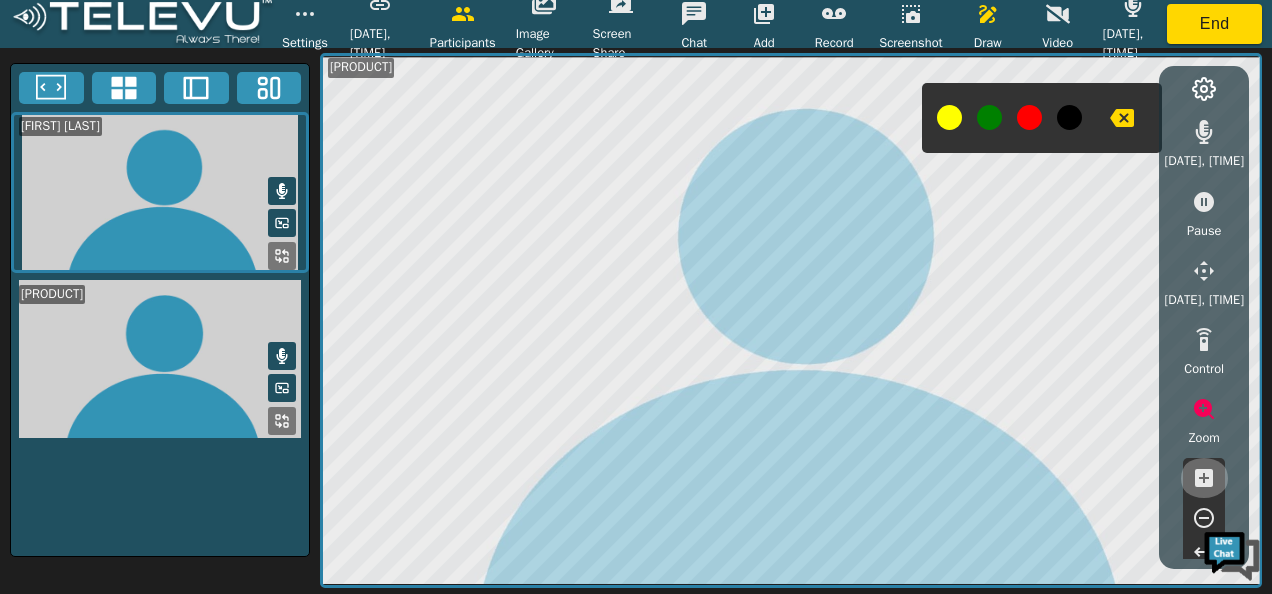 click 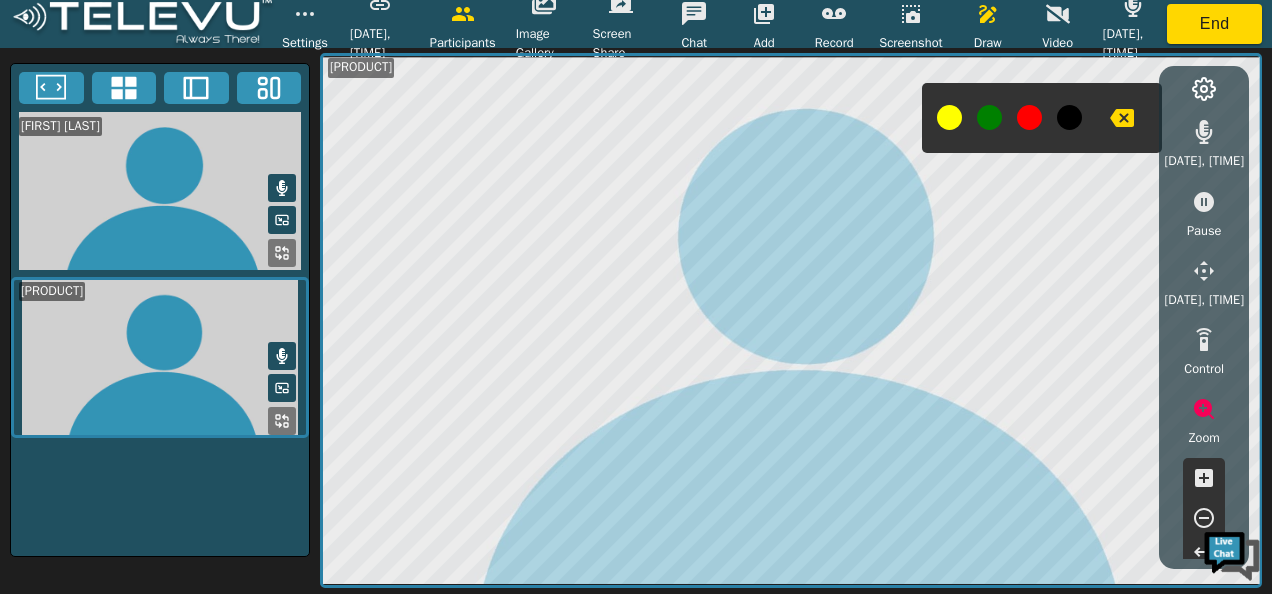 click 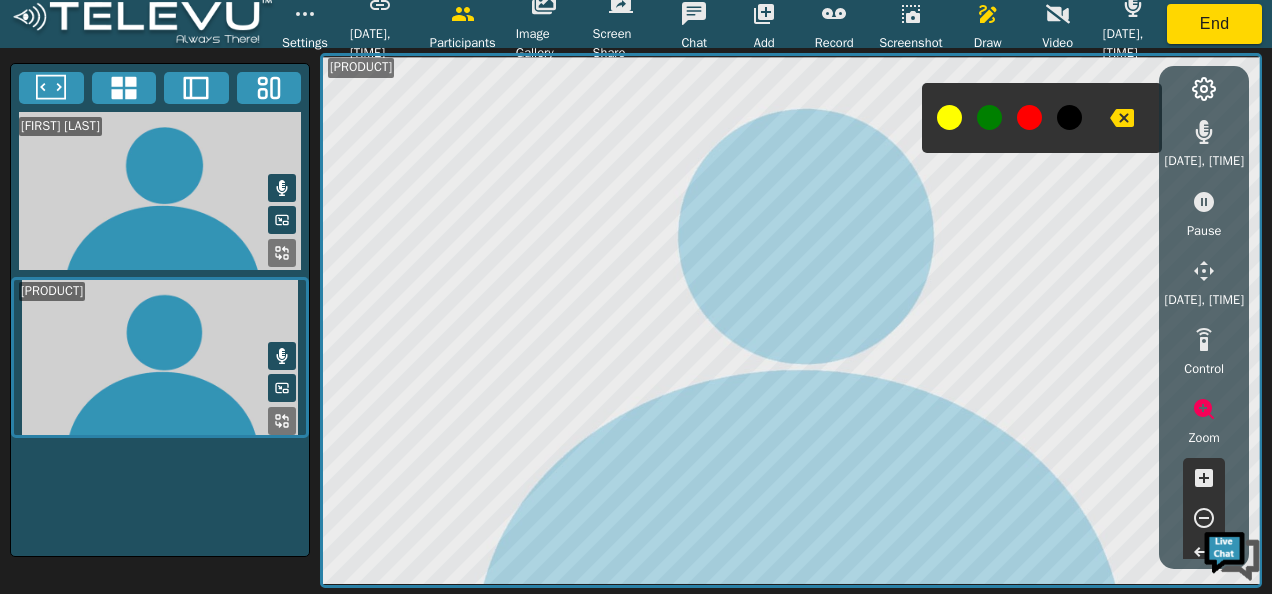 click 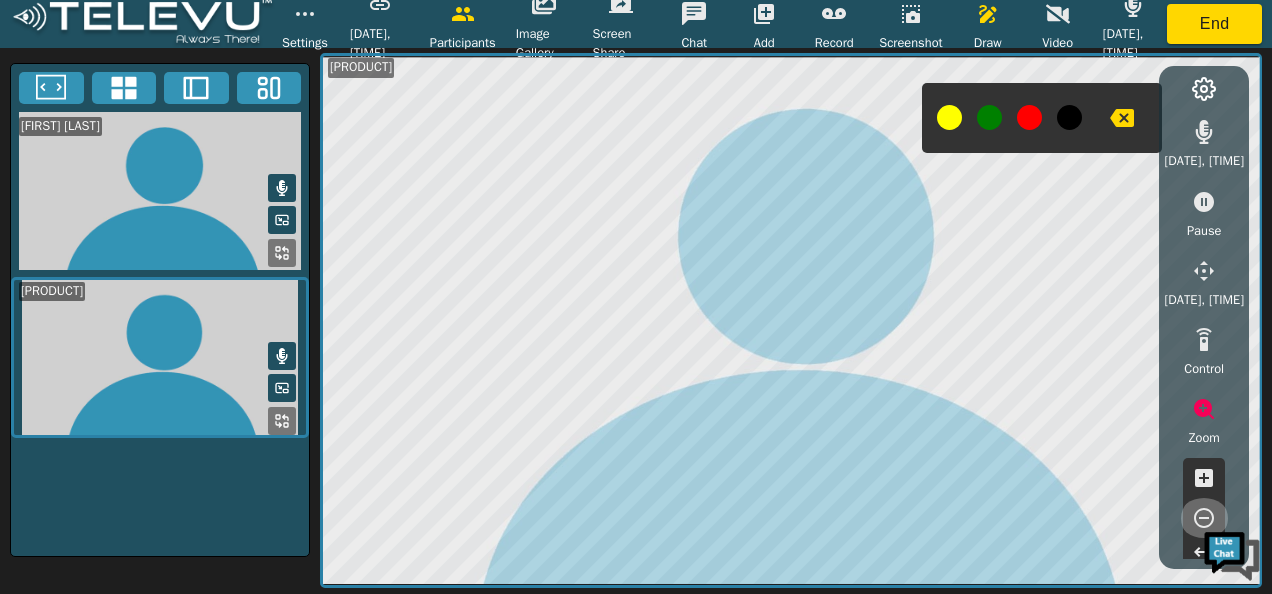 click 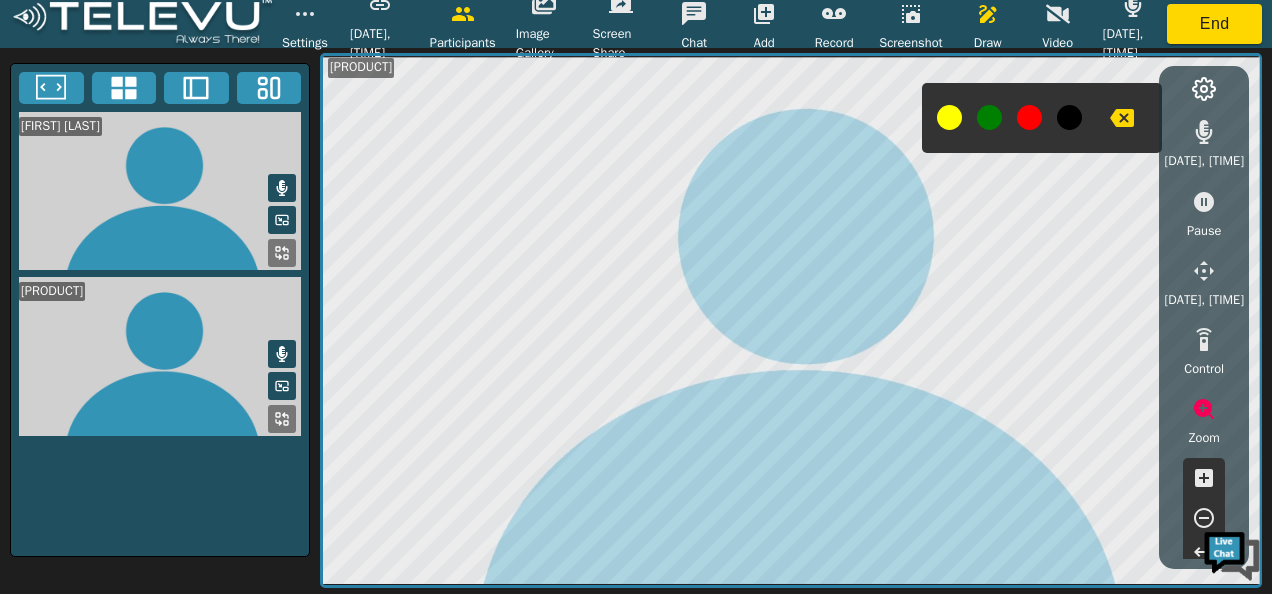 click 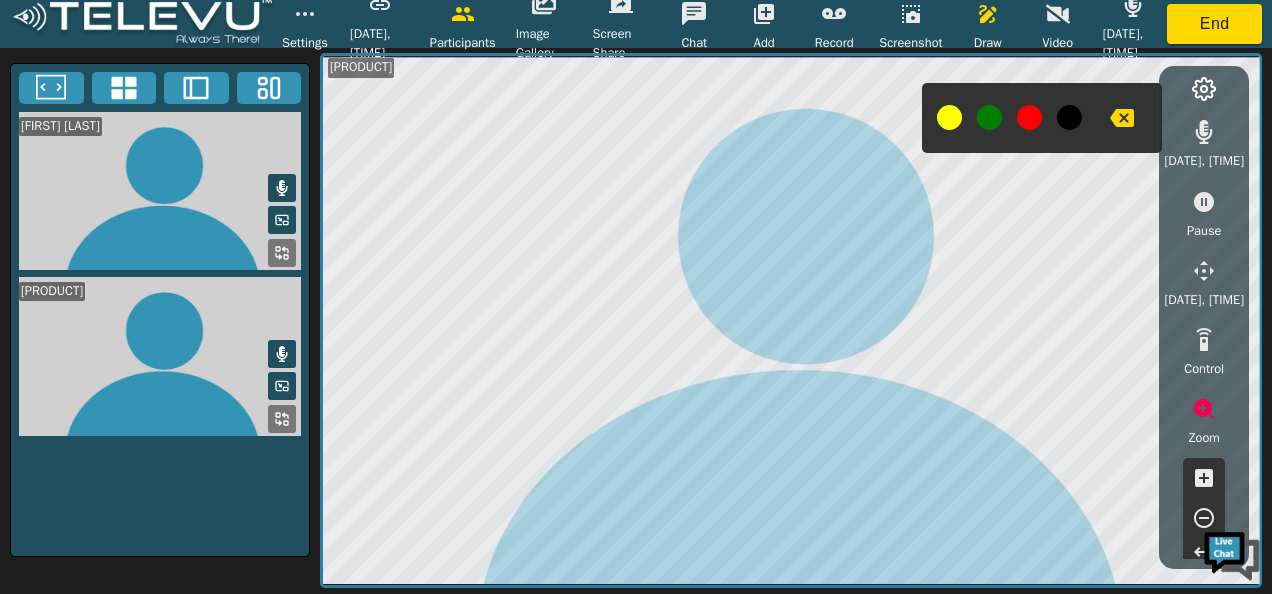 click 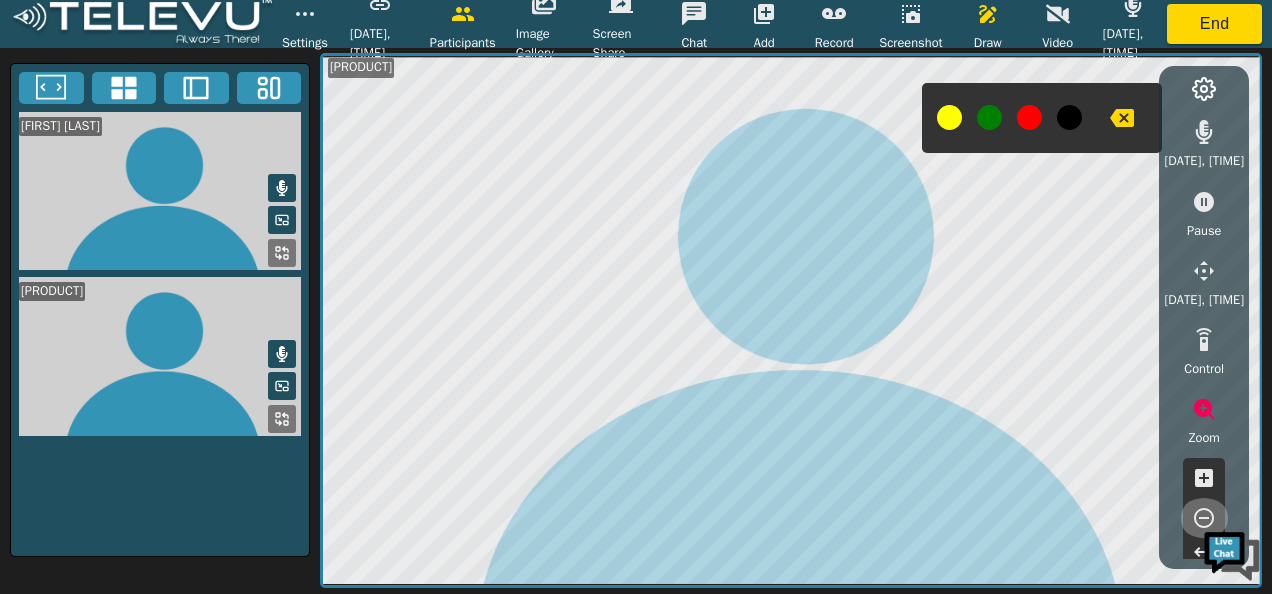 click 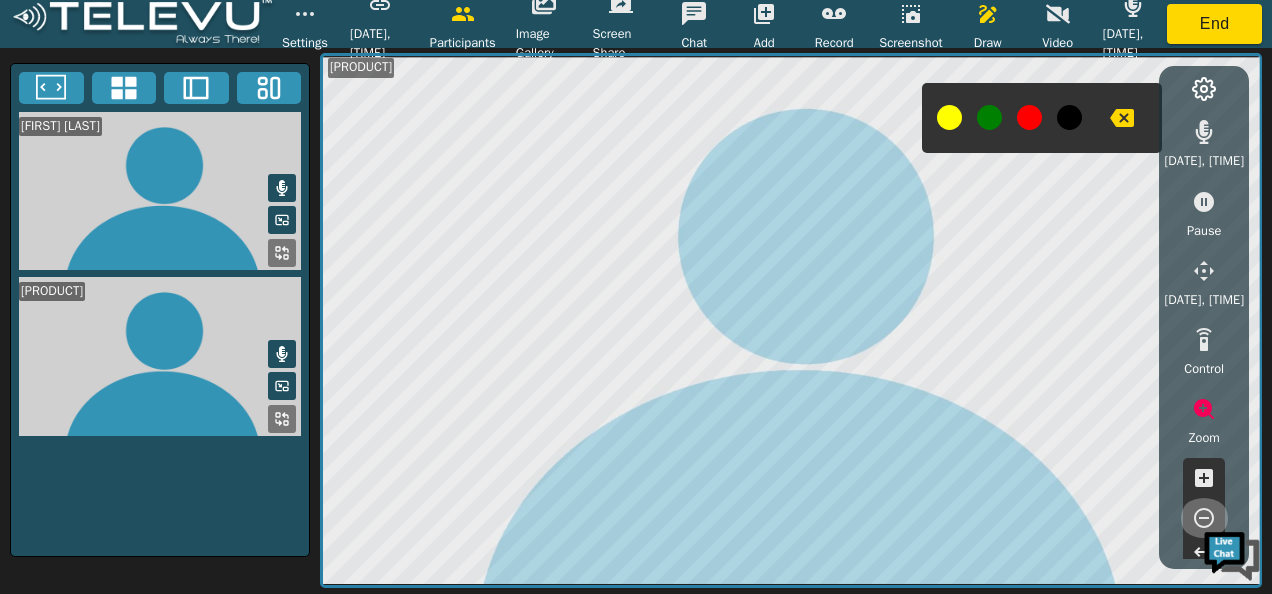click 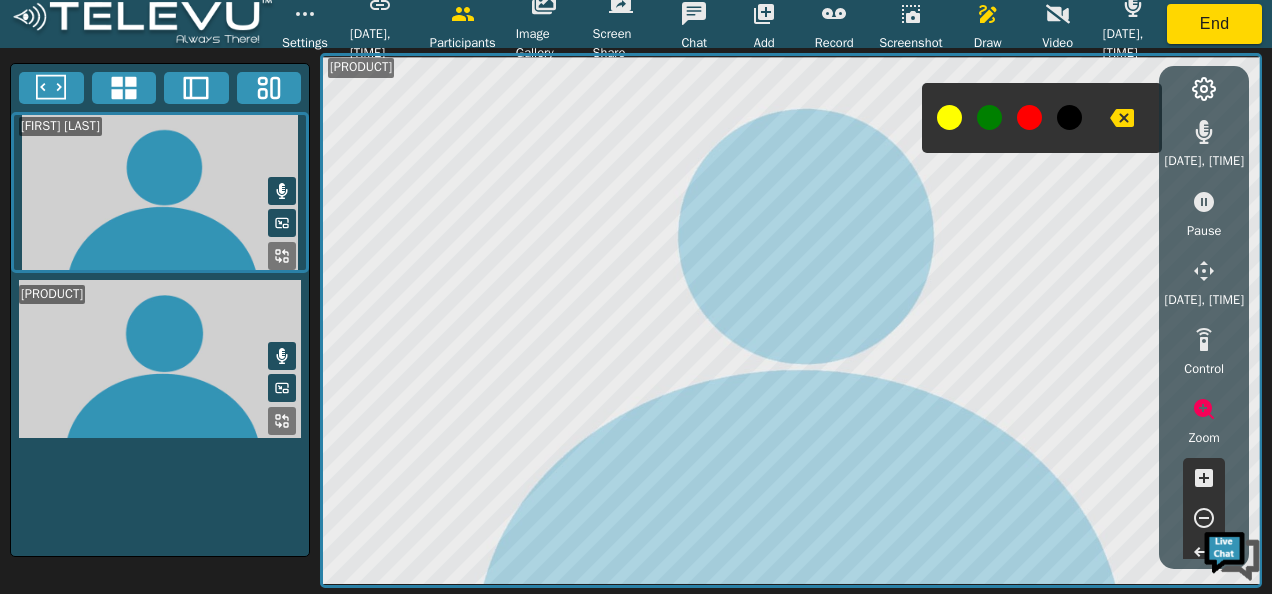 click 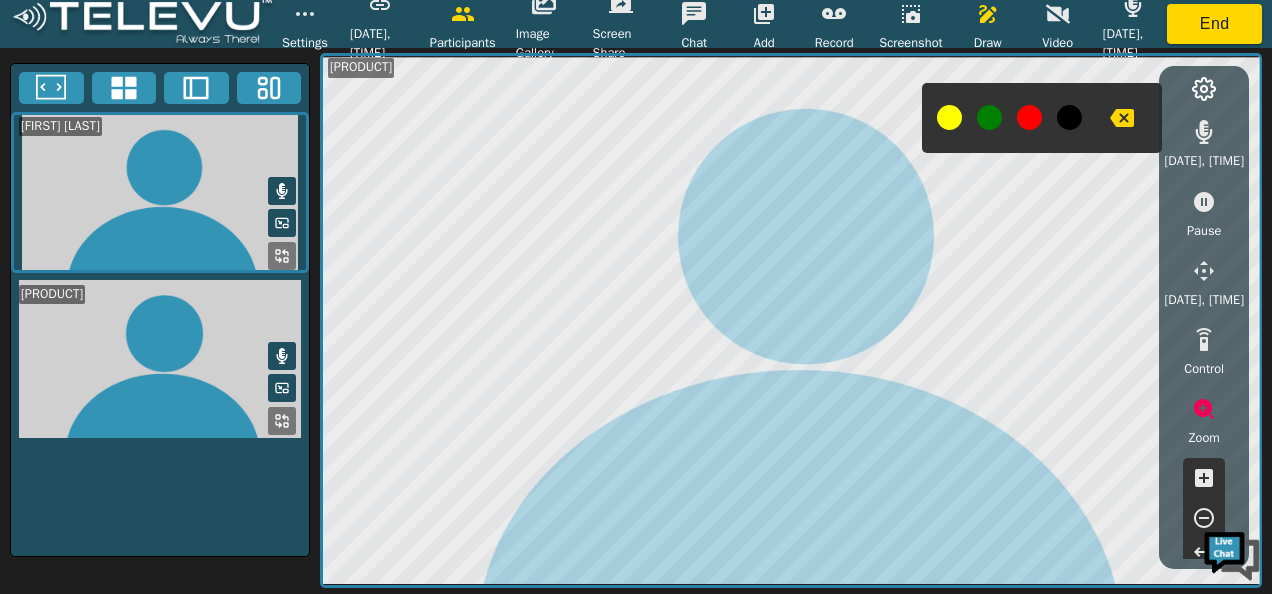 click on "Mute Pause Pan / Tilt Control Zoom Brightness Focus Volume Resolution Flashlight Scan Reconnect" at bounding box center (1204, 330) 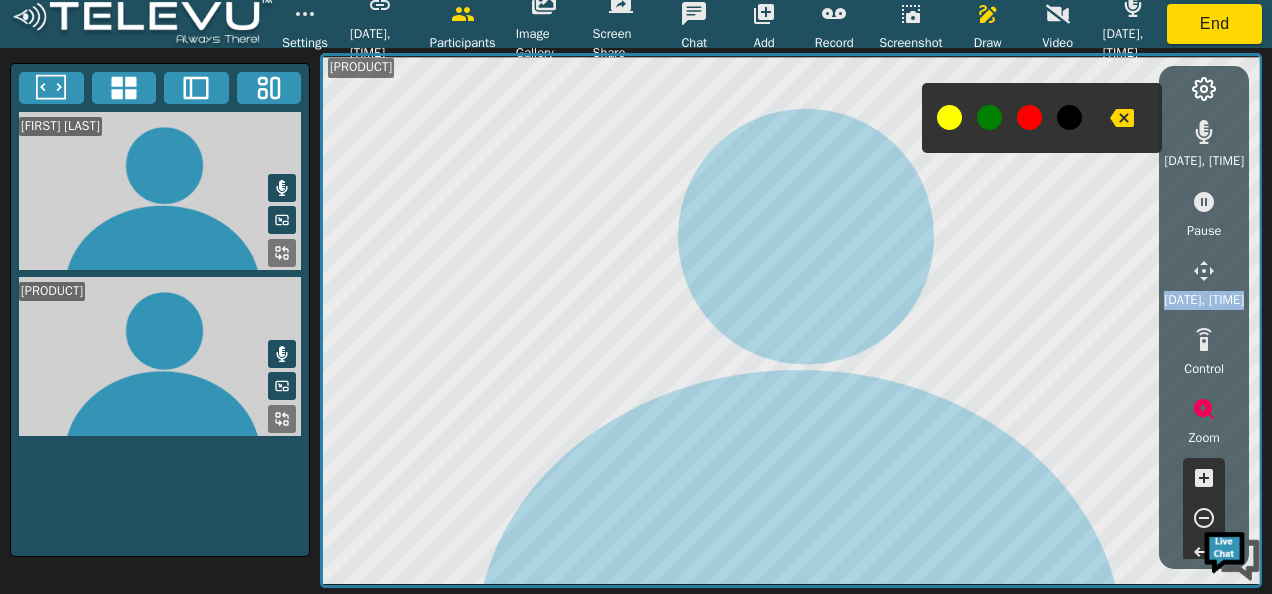 drag, startPoint x: 1239, startPoint y: 288, endPoint x: 1242, endPoint y: 331, distance: 43.104523 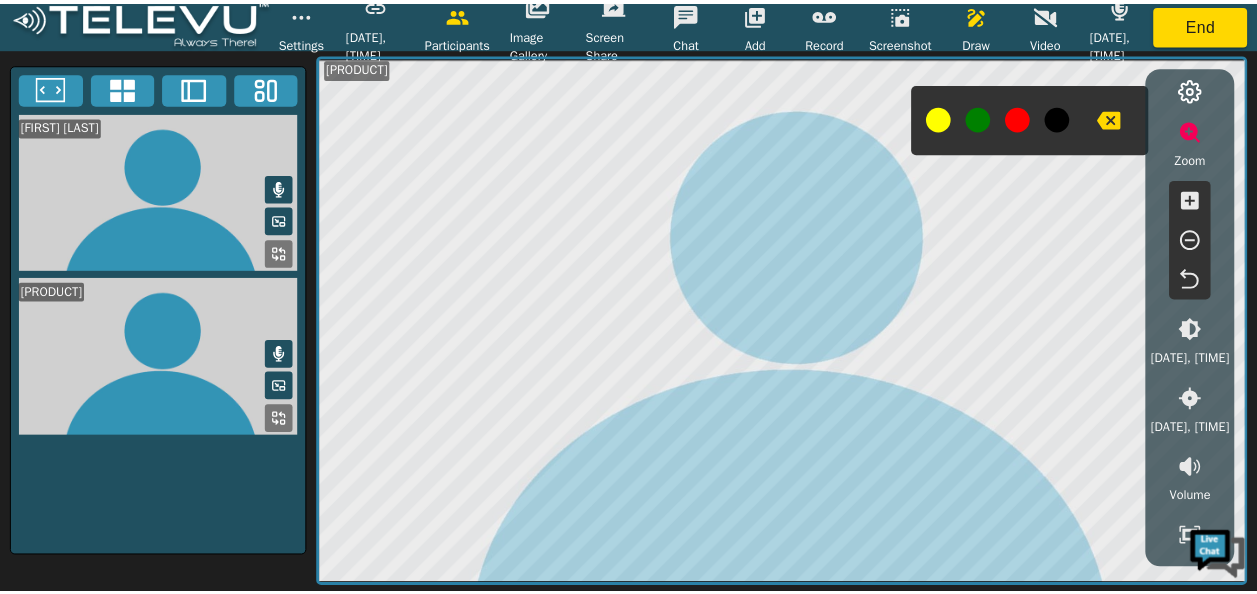 scroll, scrollTop: 282, scrollLeft: 0, axis: vertical 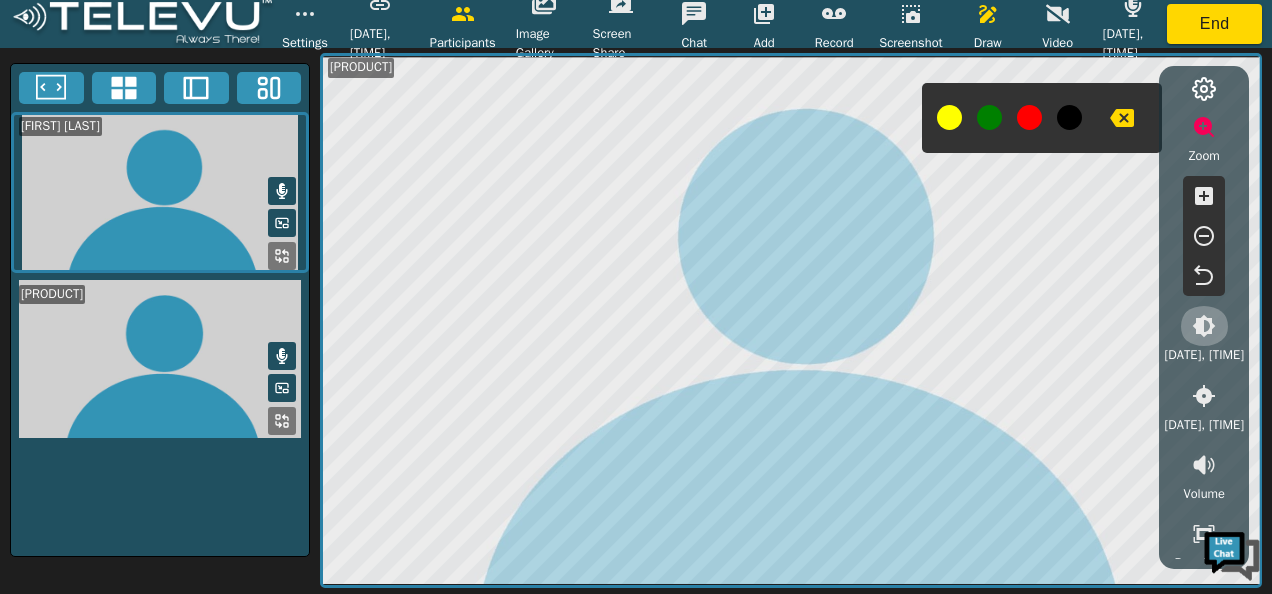 click 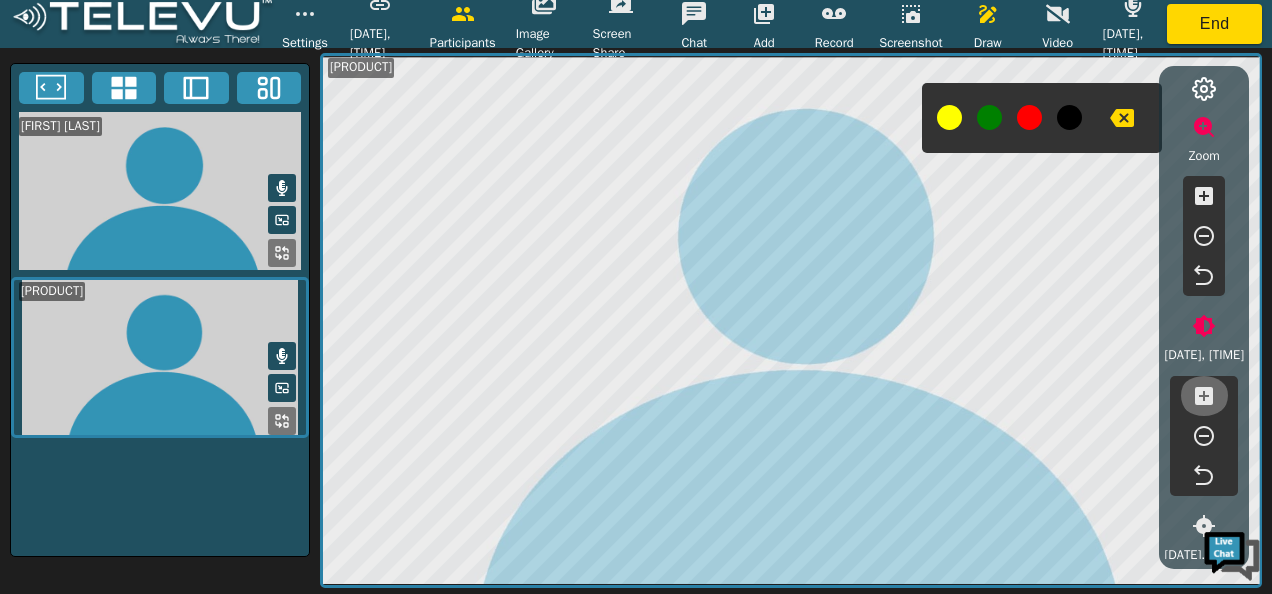 click 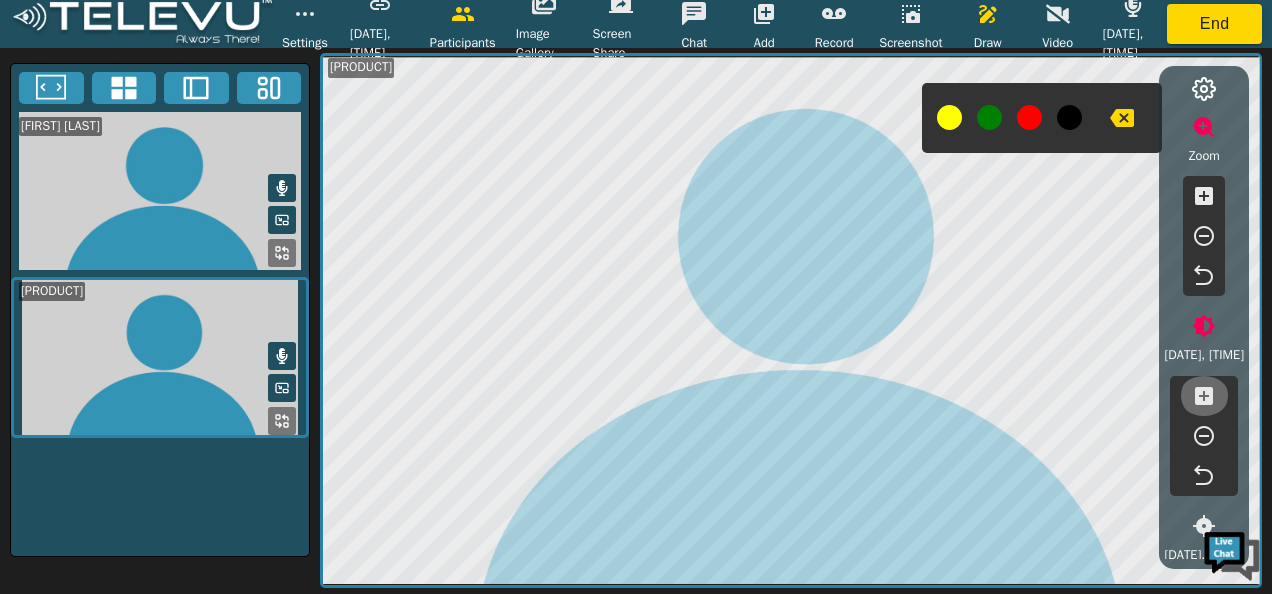 click 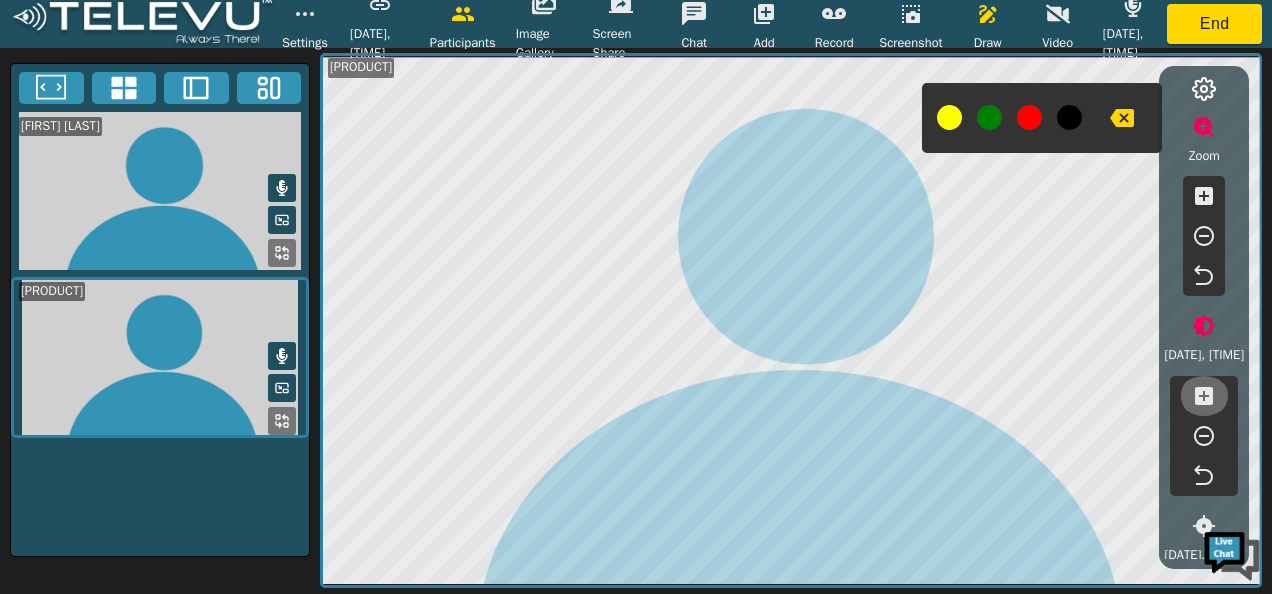 click 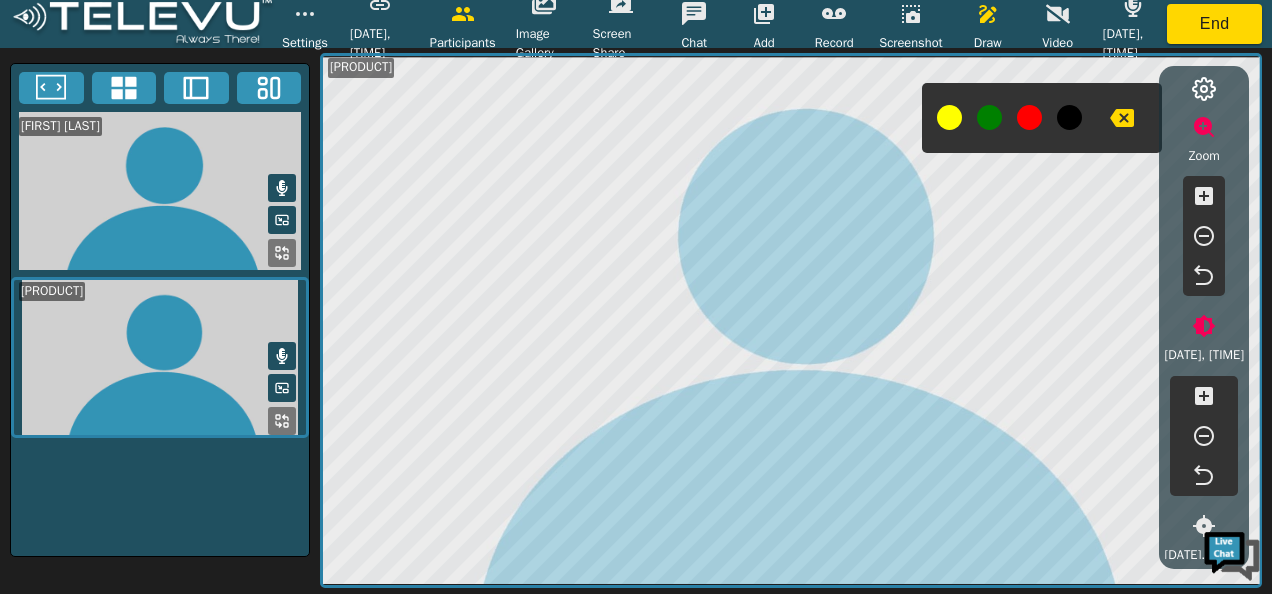 click 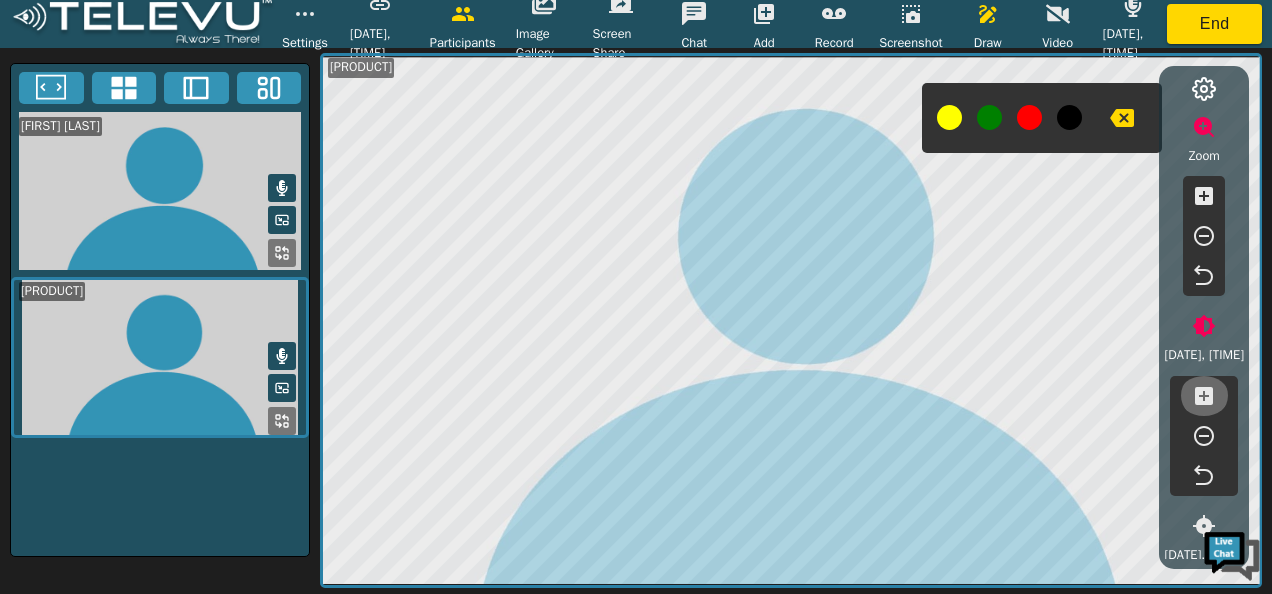 click 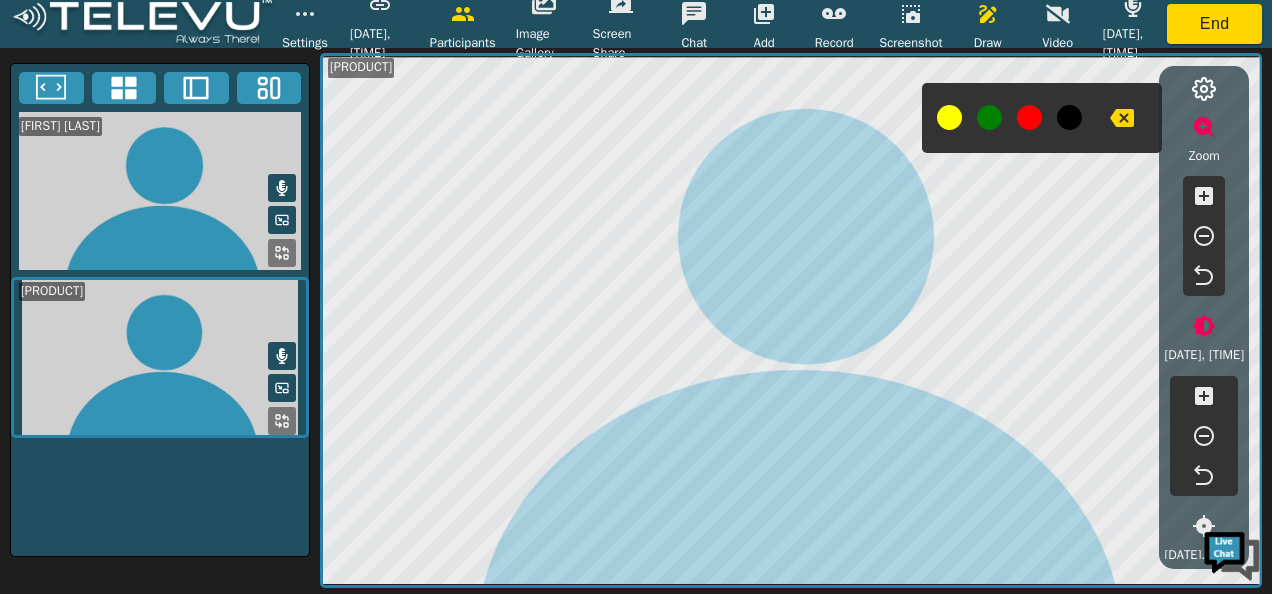 click 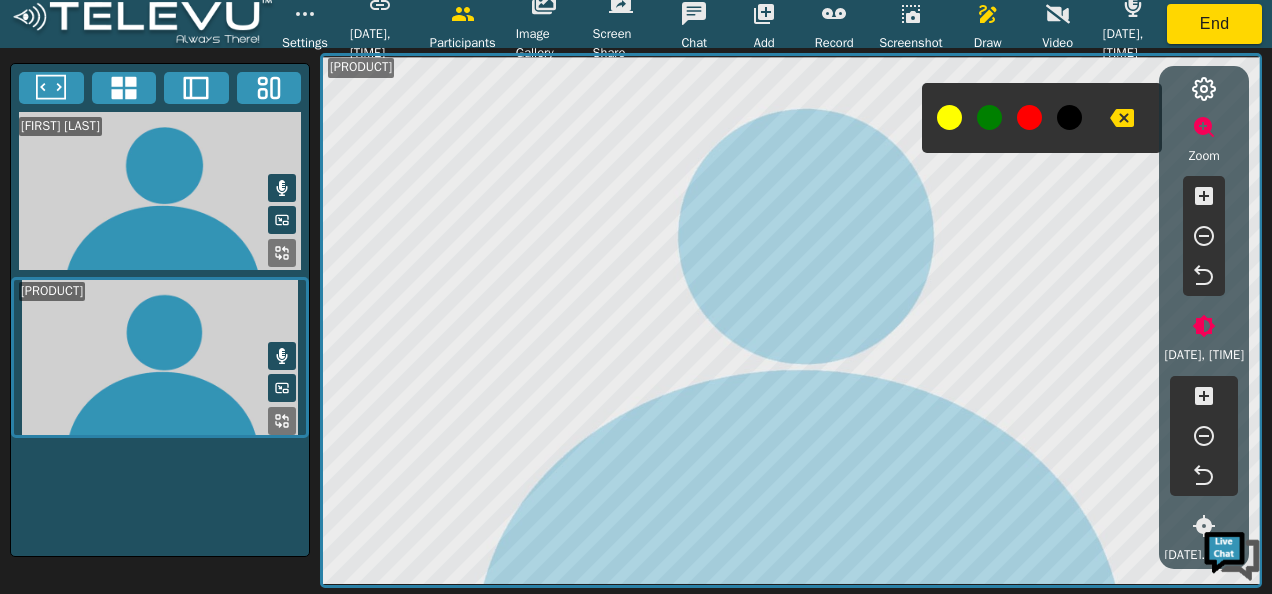 click 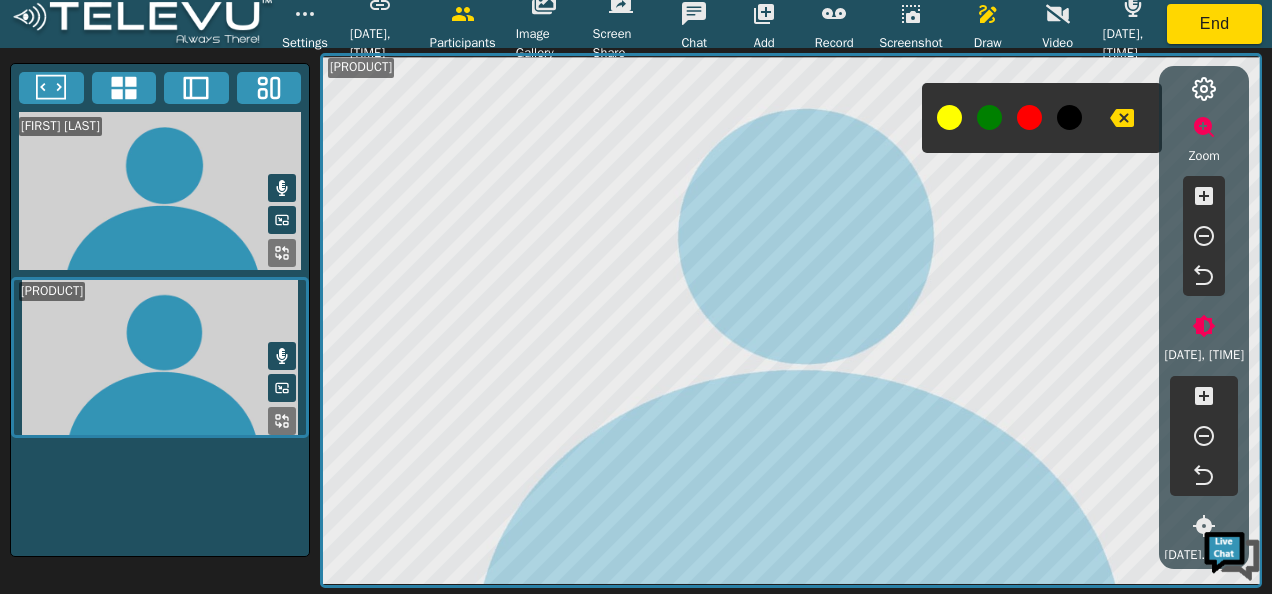 click 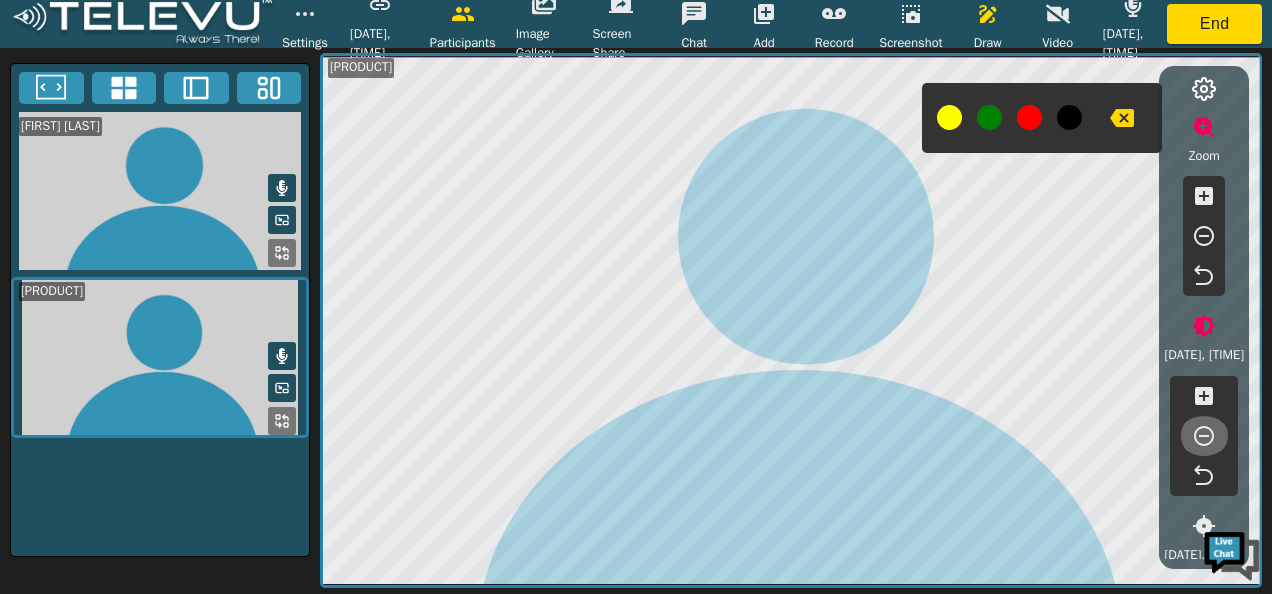 click 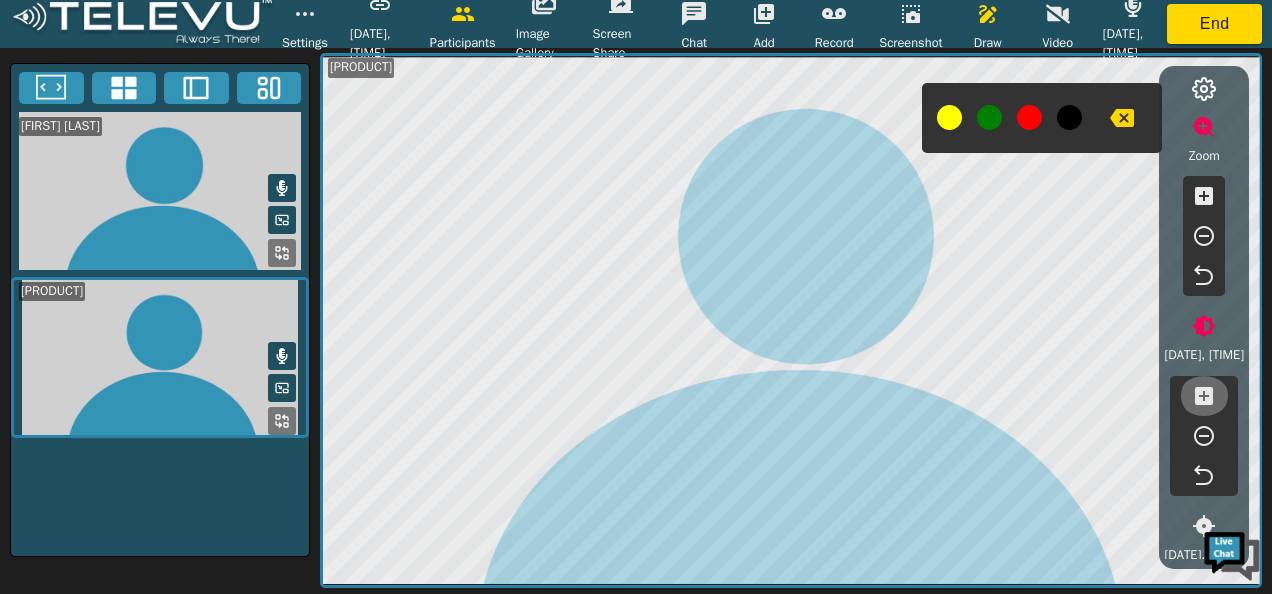 click 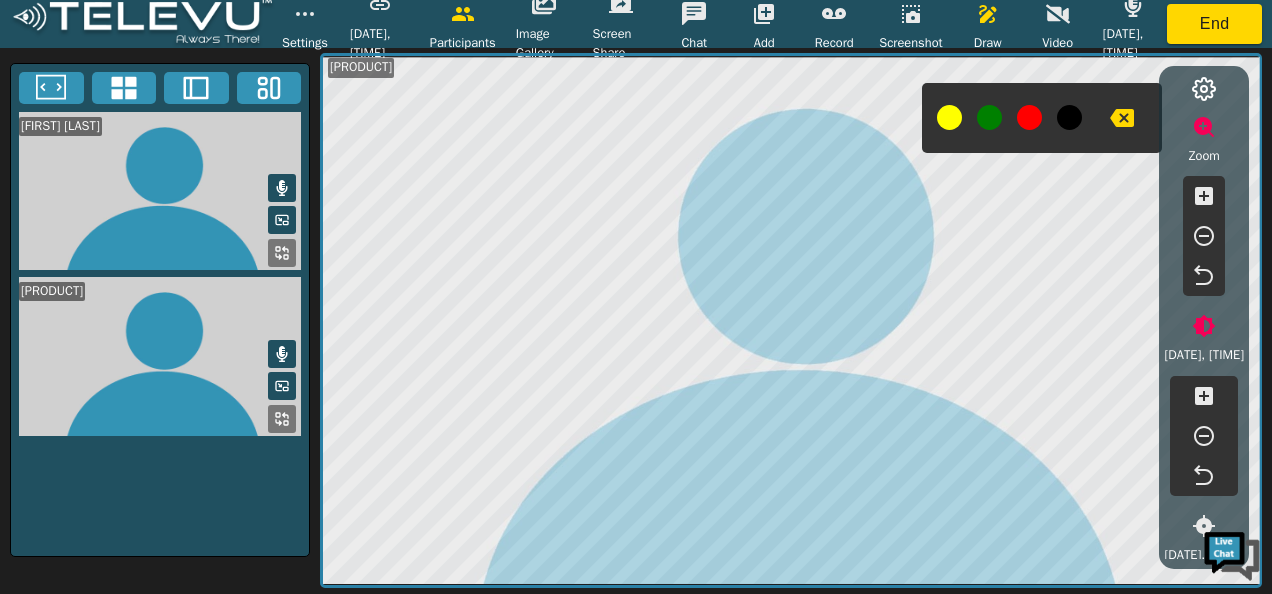 click 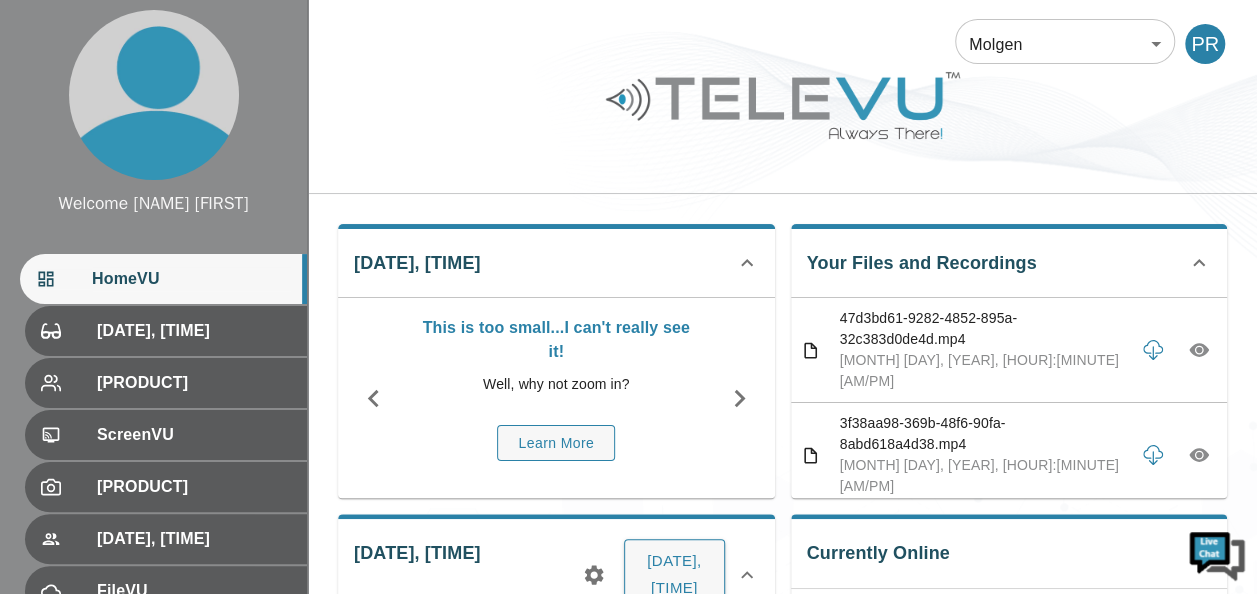 click on "Molgen [NUMBER] ​ PR" at bounding box center (782, 97) 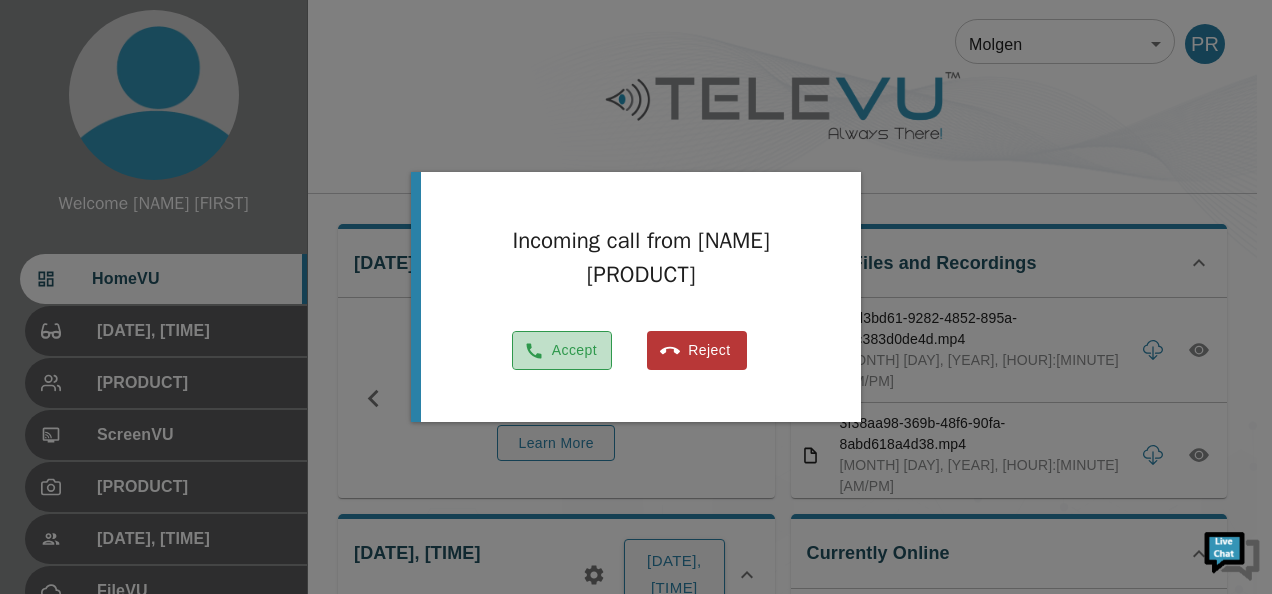 click on "Accept" at bounding box center [562, 350] 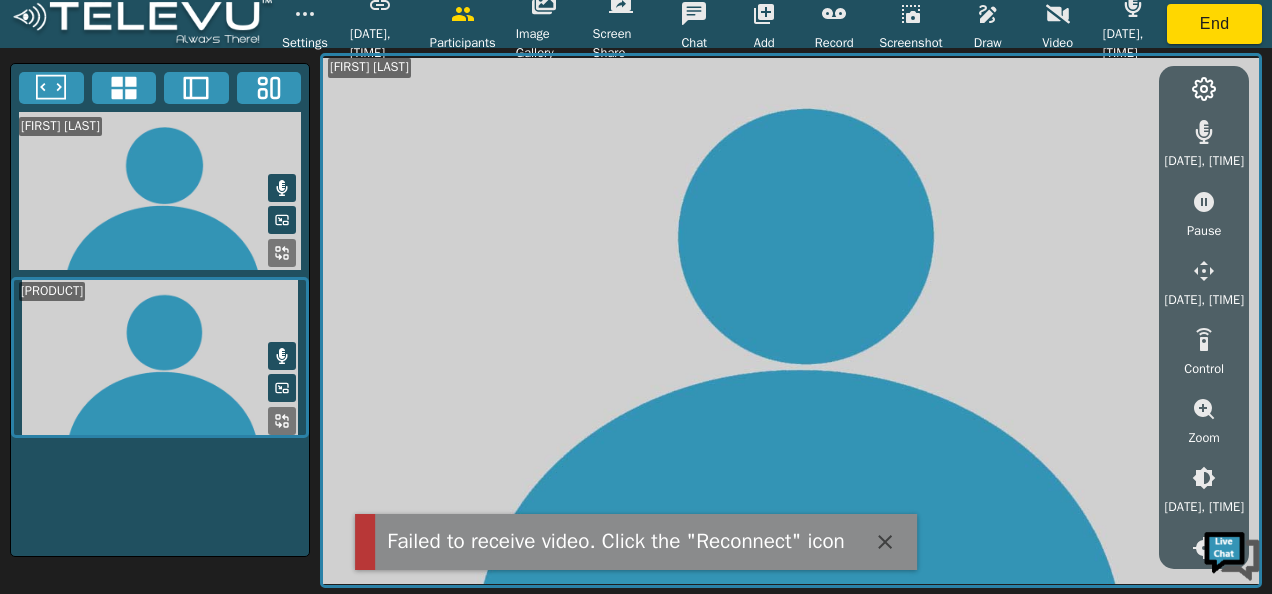 click 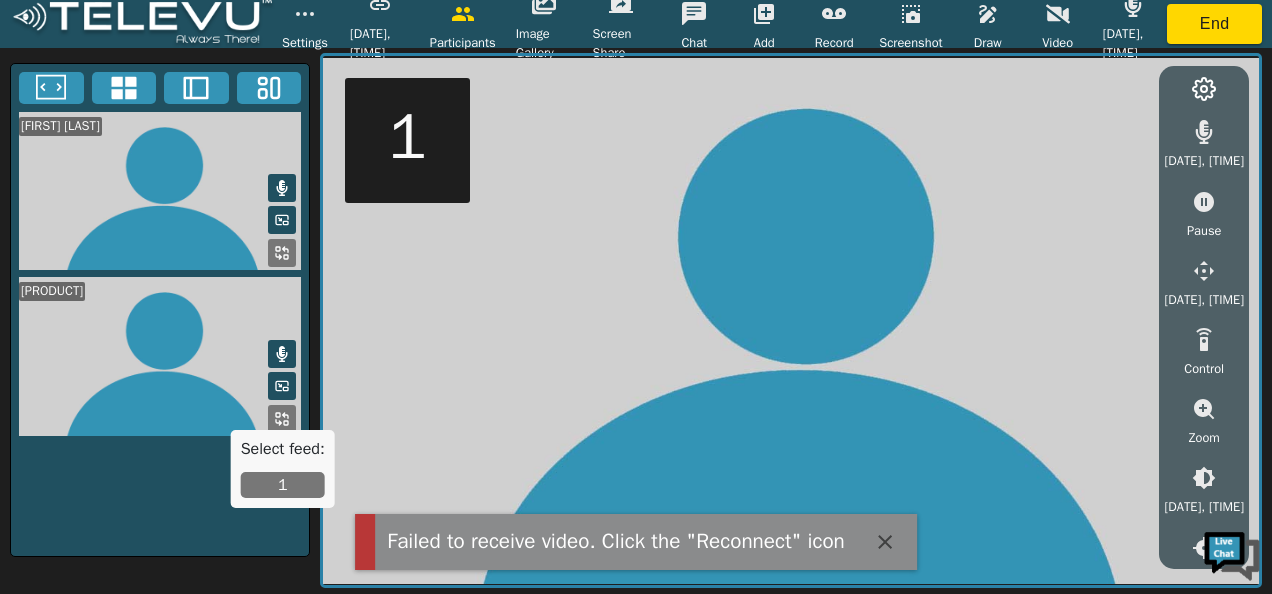 click on "1" at bounding box center [283, 485] 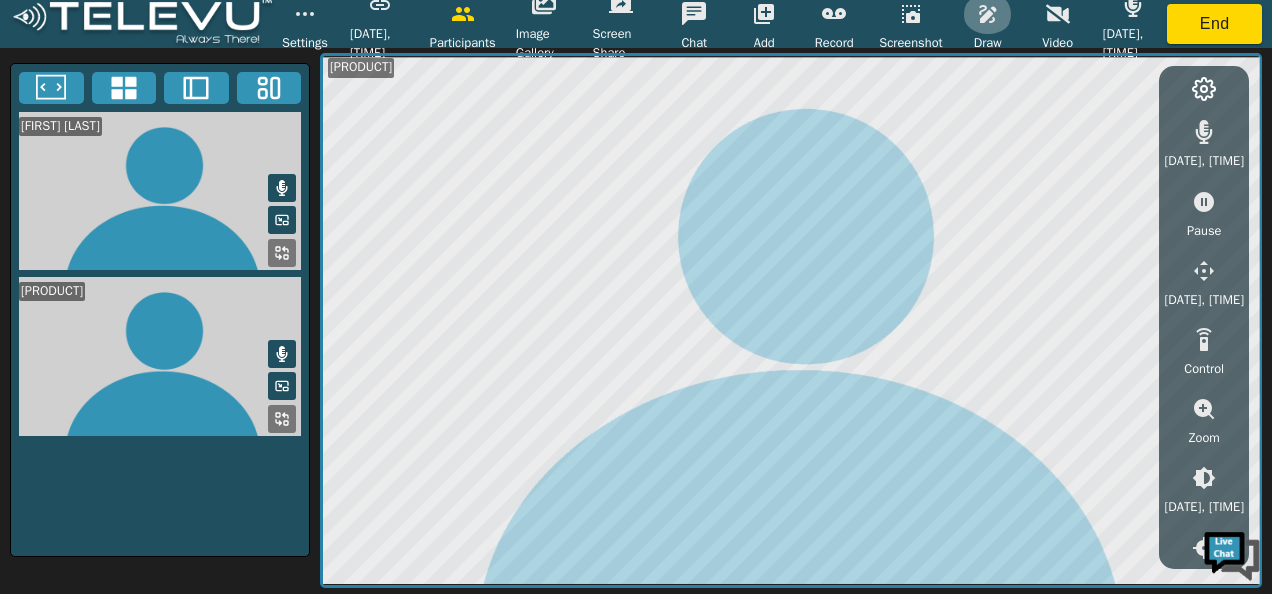 click at bounding box center (988, 14) 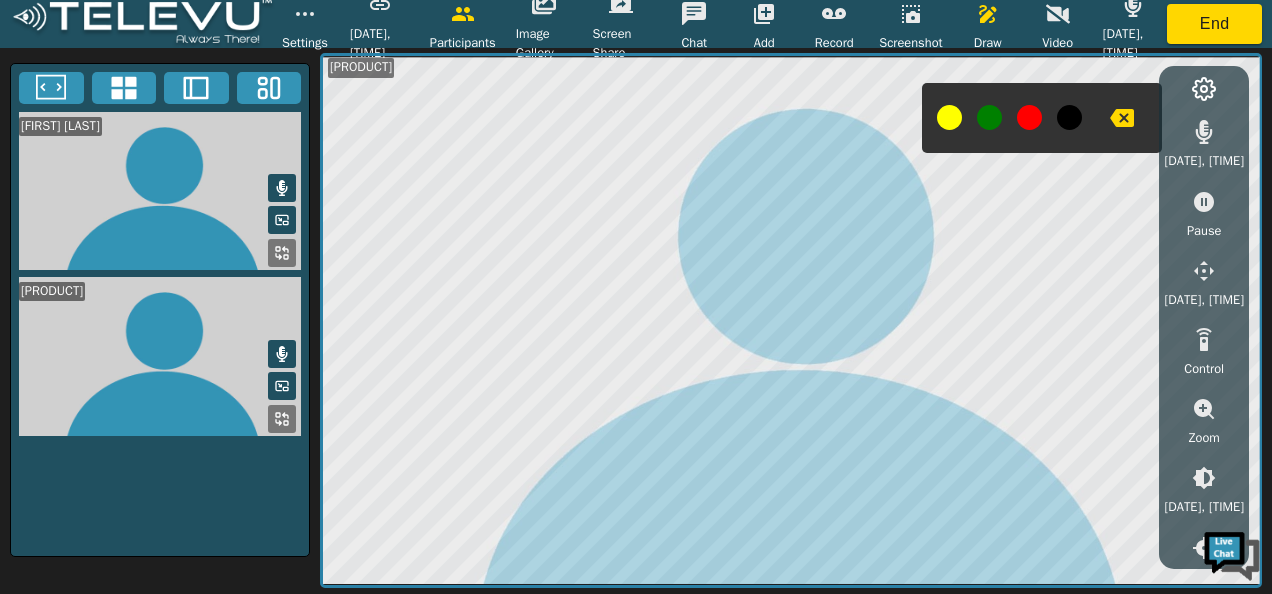 click at bounding box center [1029, 117] 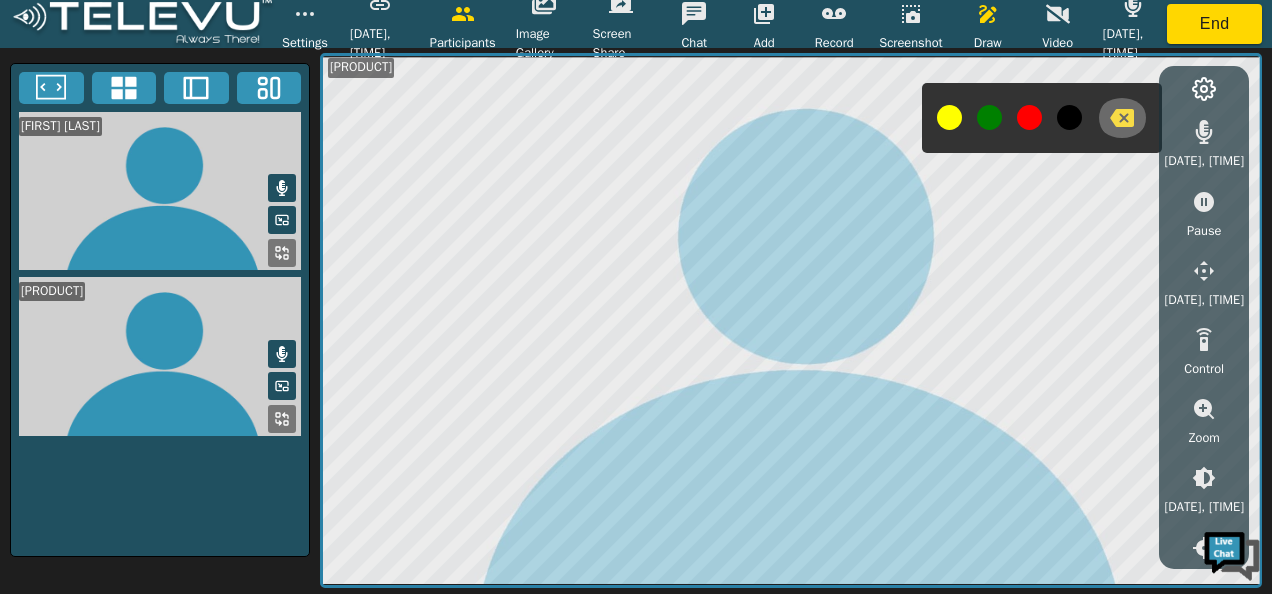 click 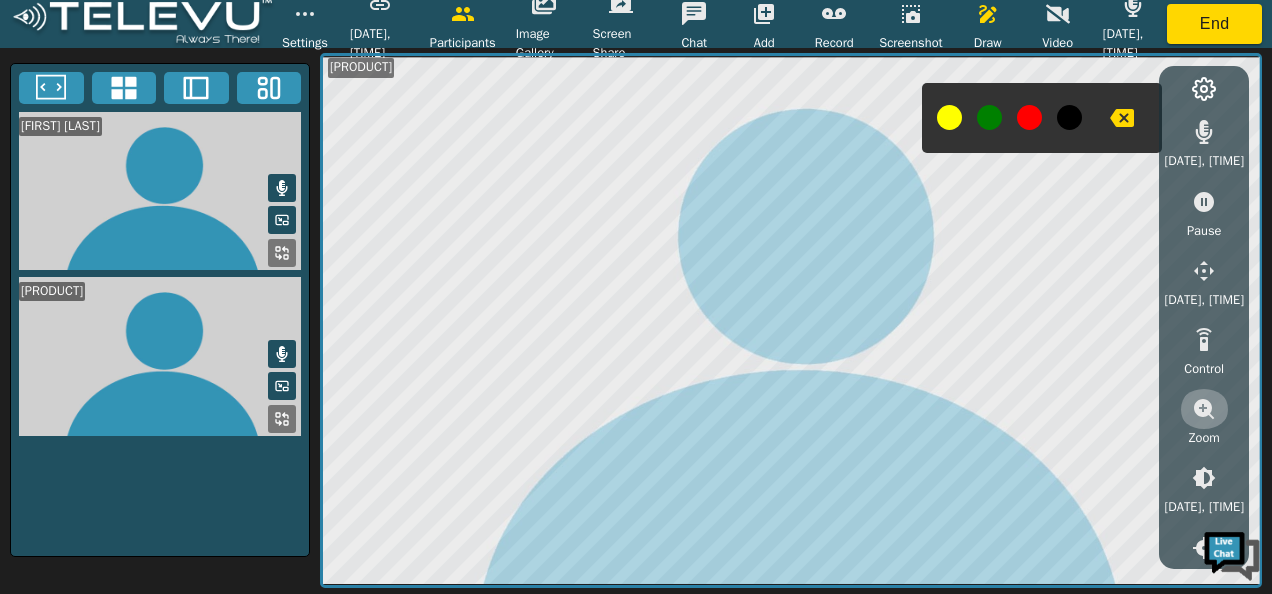 click 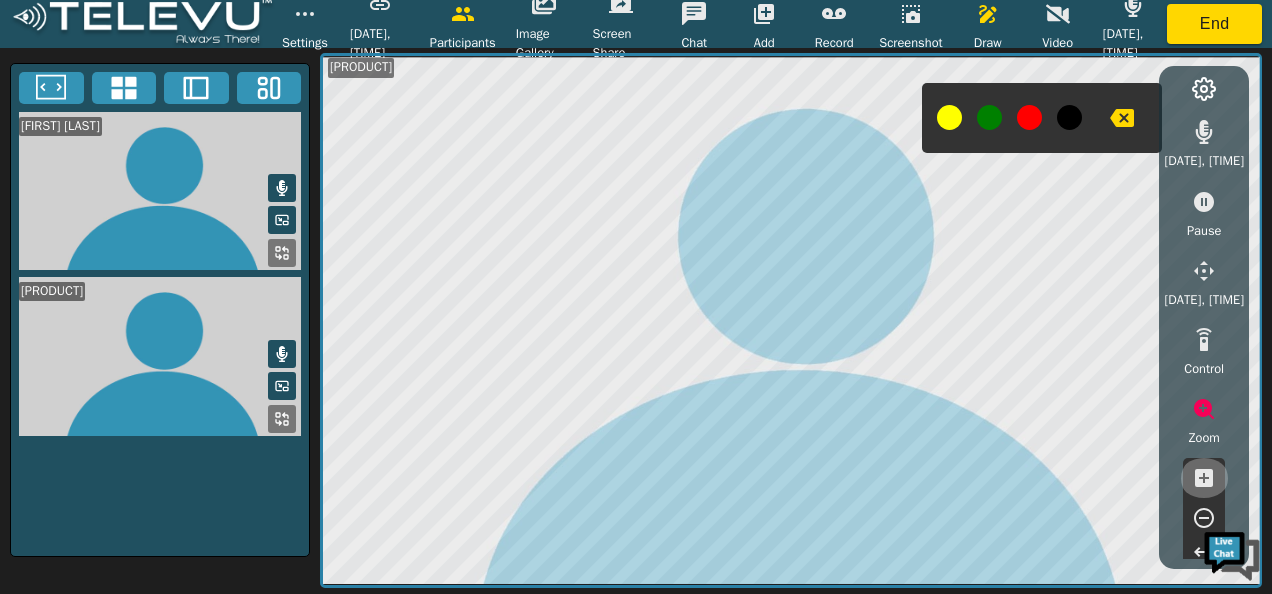 click 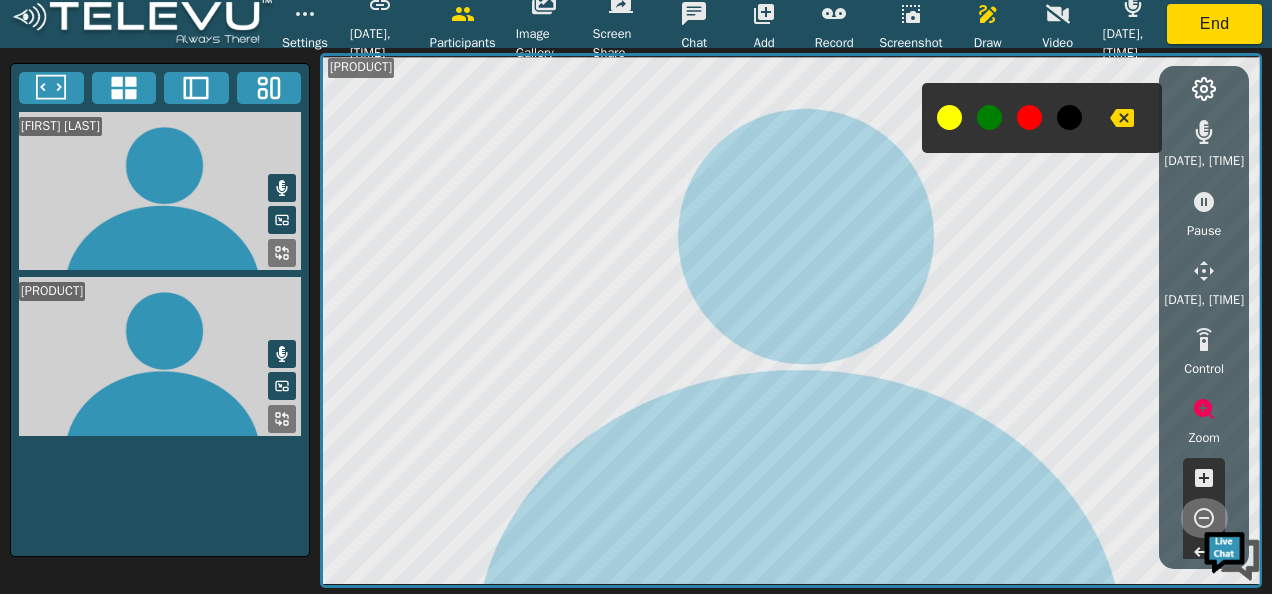 click 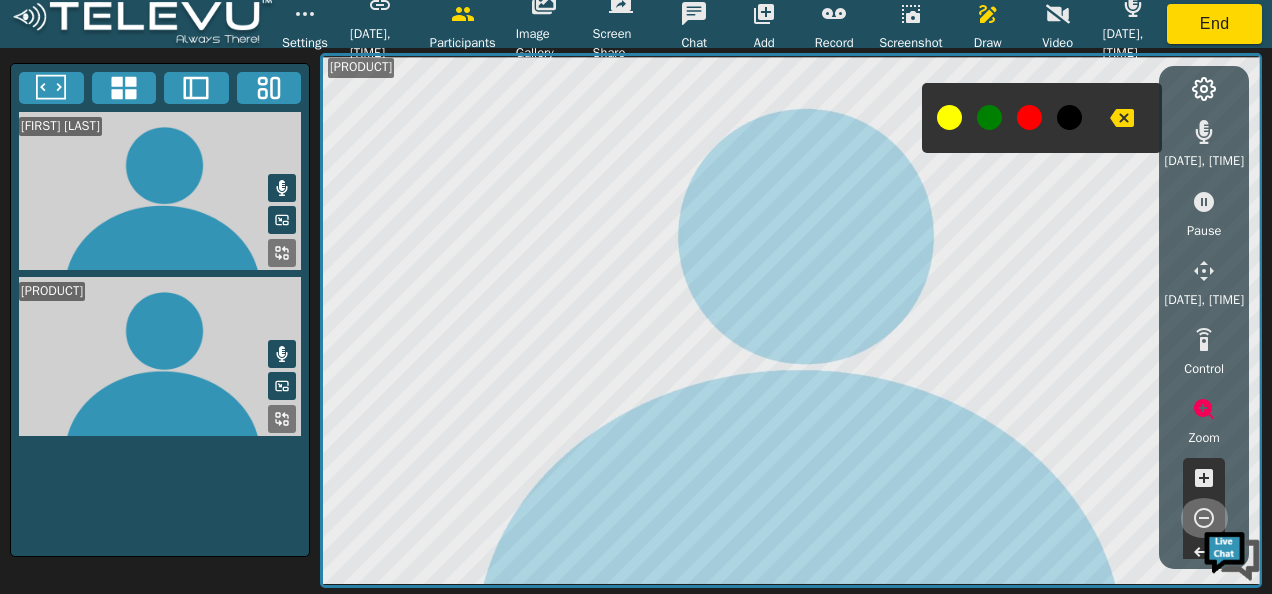 click 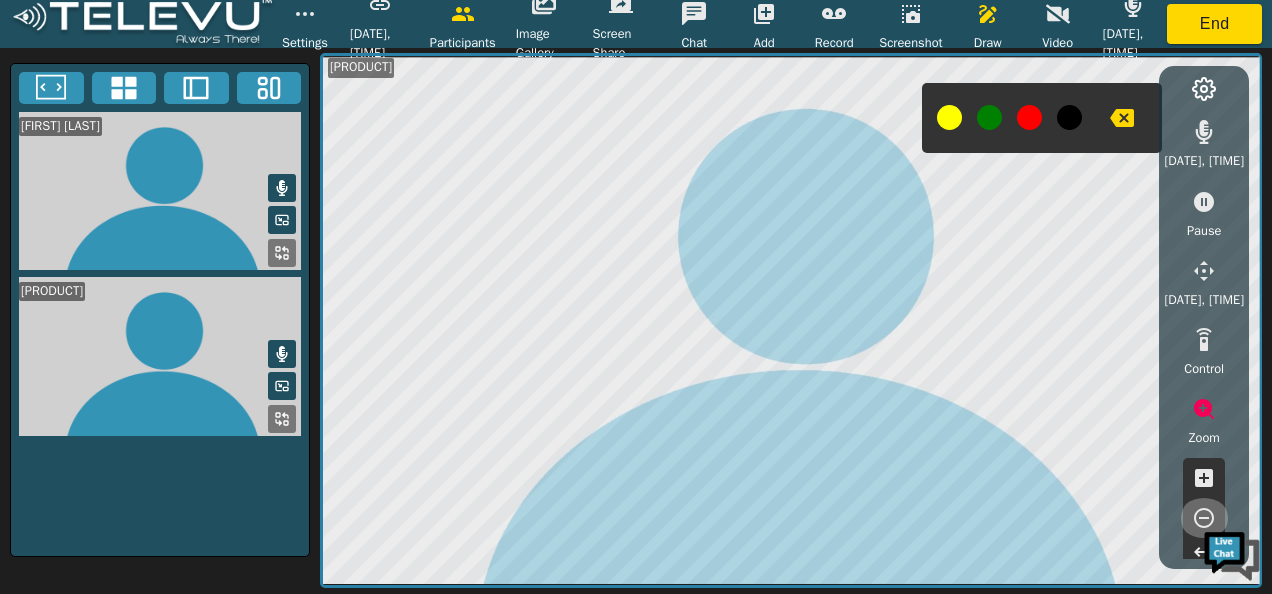 click 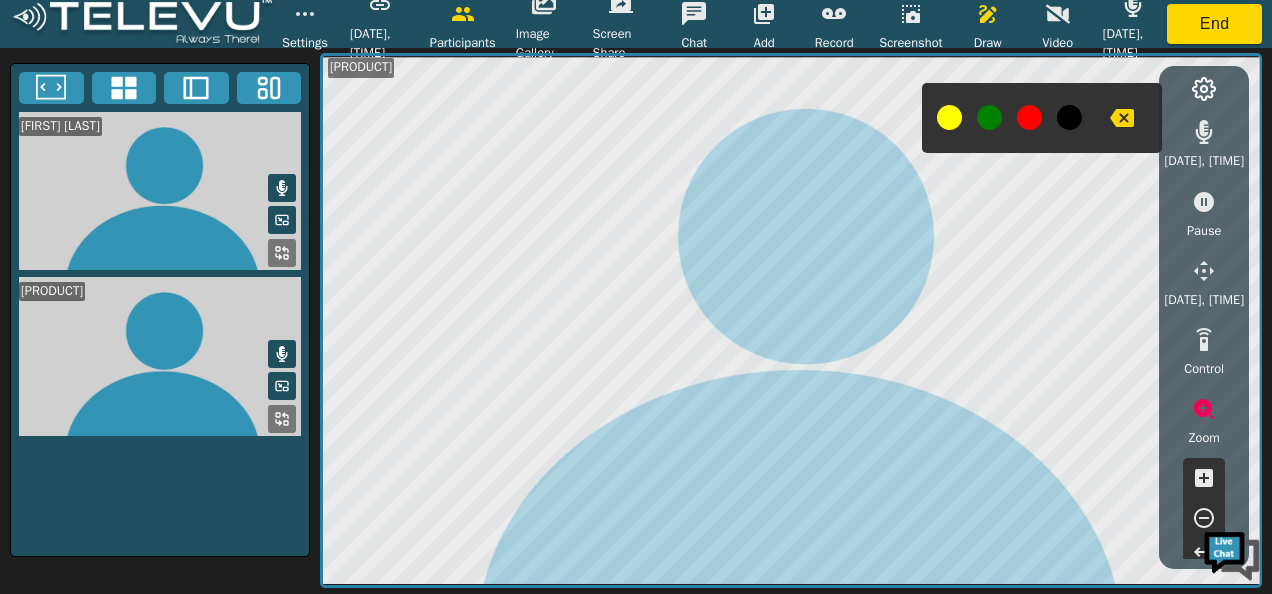 click 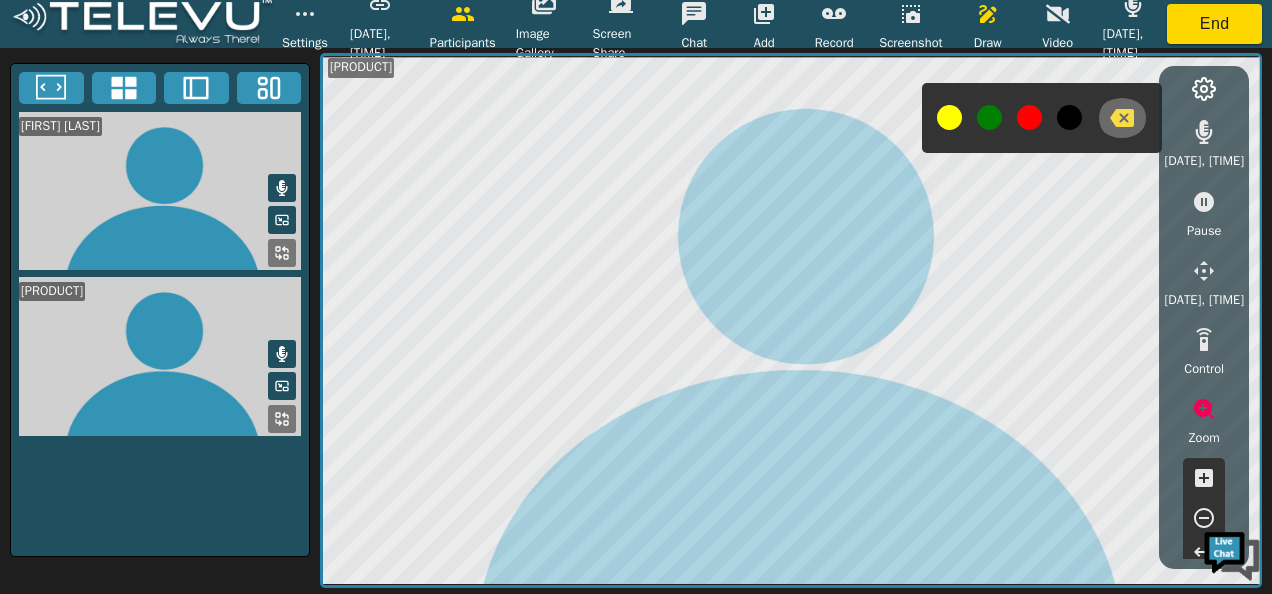 click at bounding box center (1122, 118) 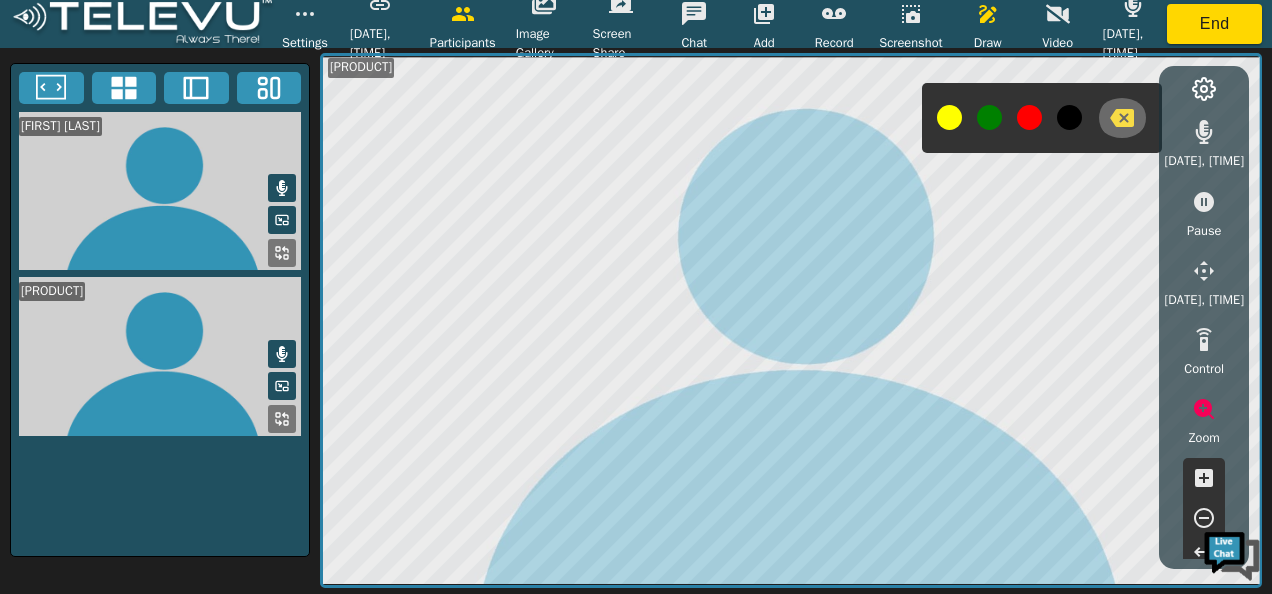 click at bounding box center (1122, 118) 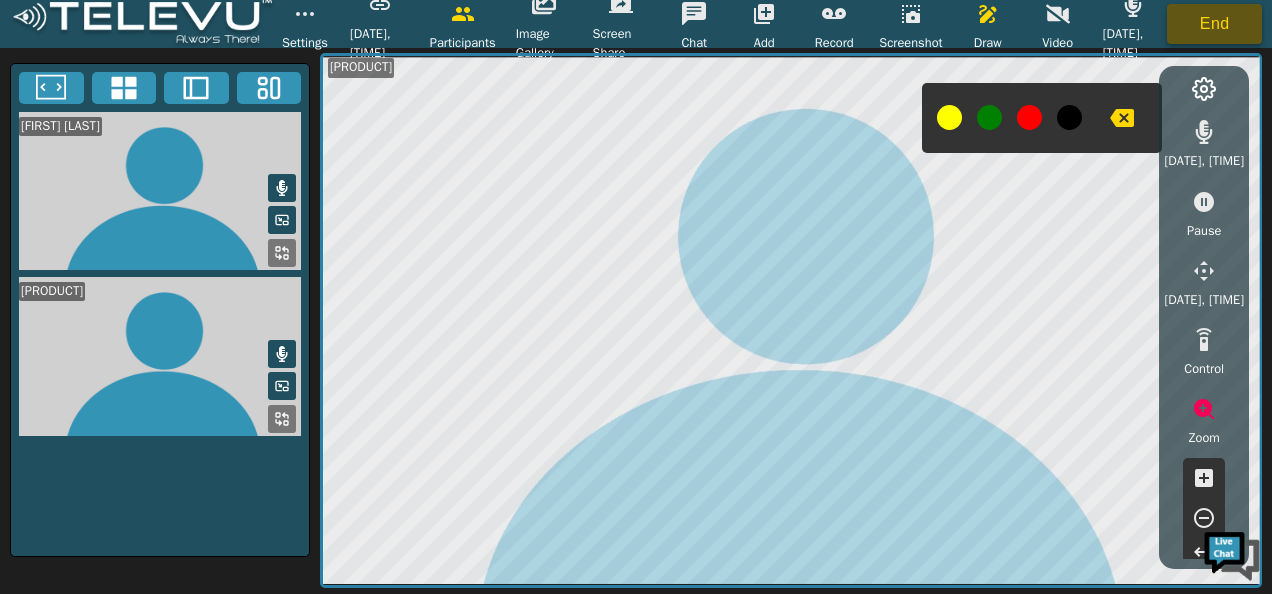 click on "End" at bounding box center [1214, 24] 